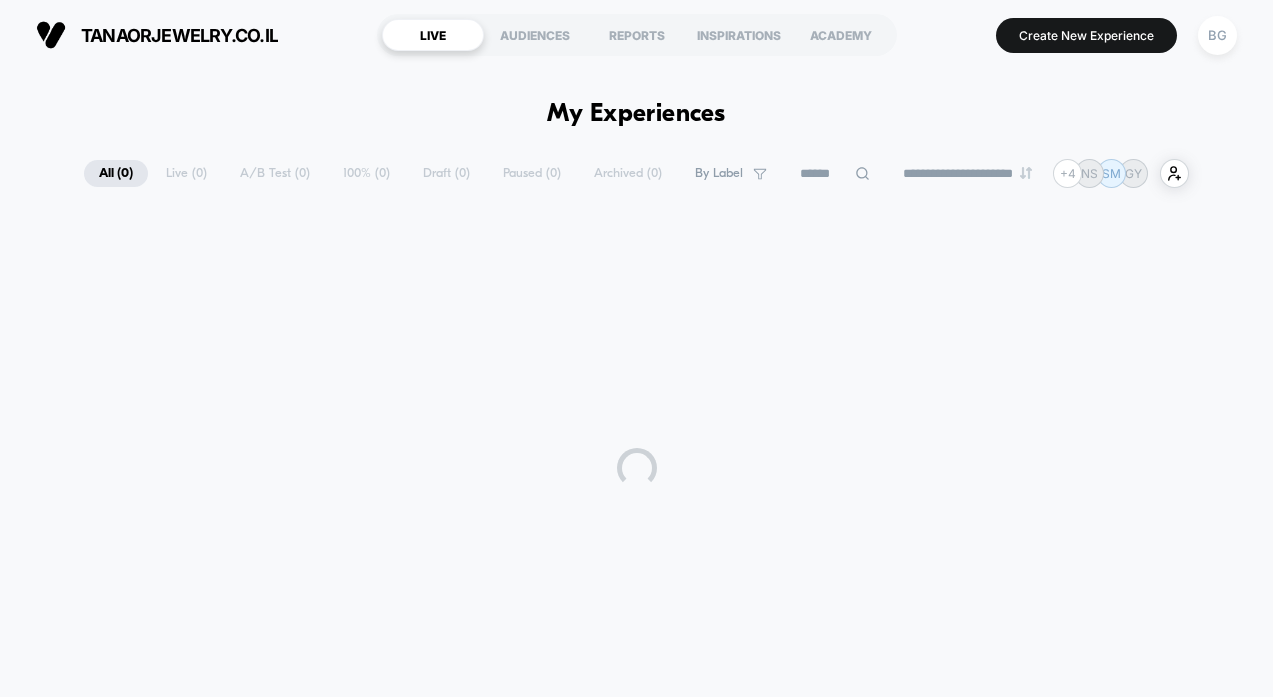 scroll, scrollTop: 0, scrollLeft: 0, axis: both 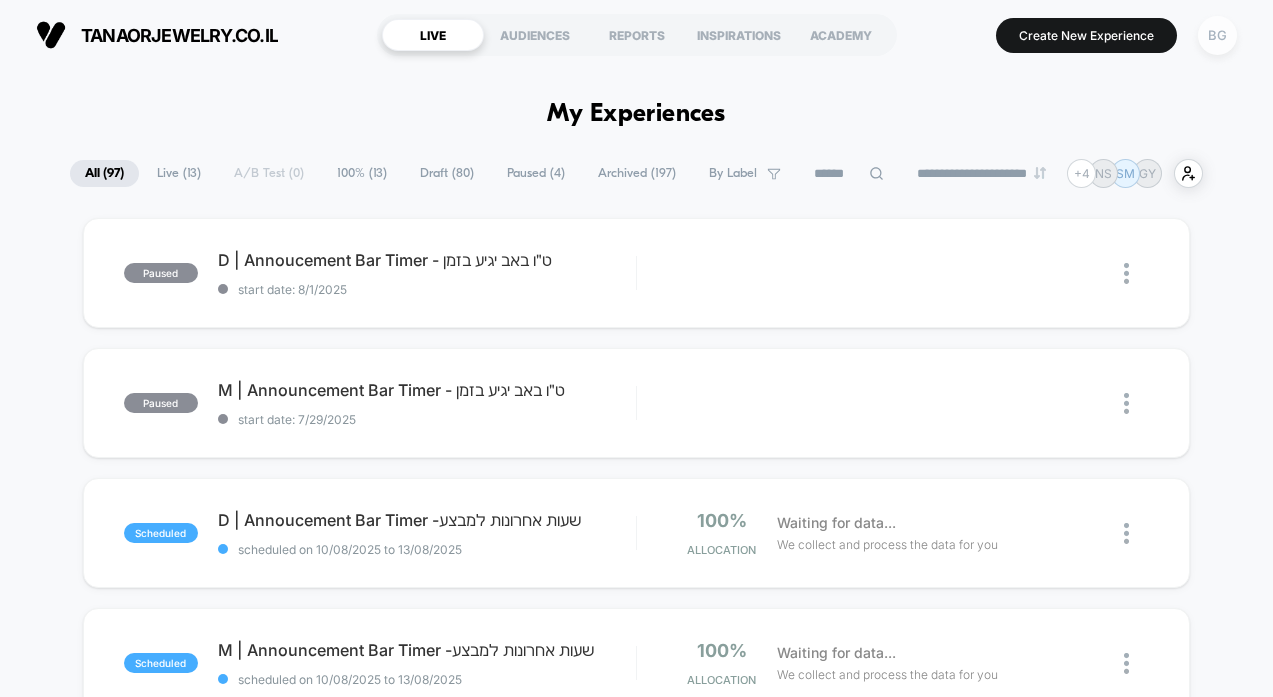 click on "BG" at bounding box center (1217, 35) 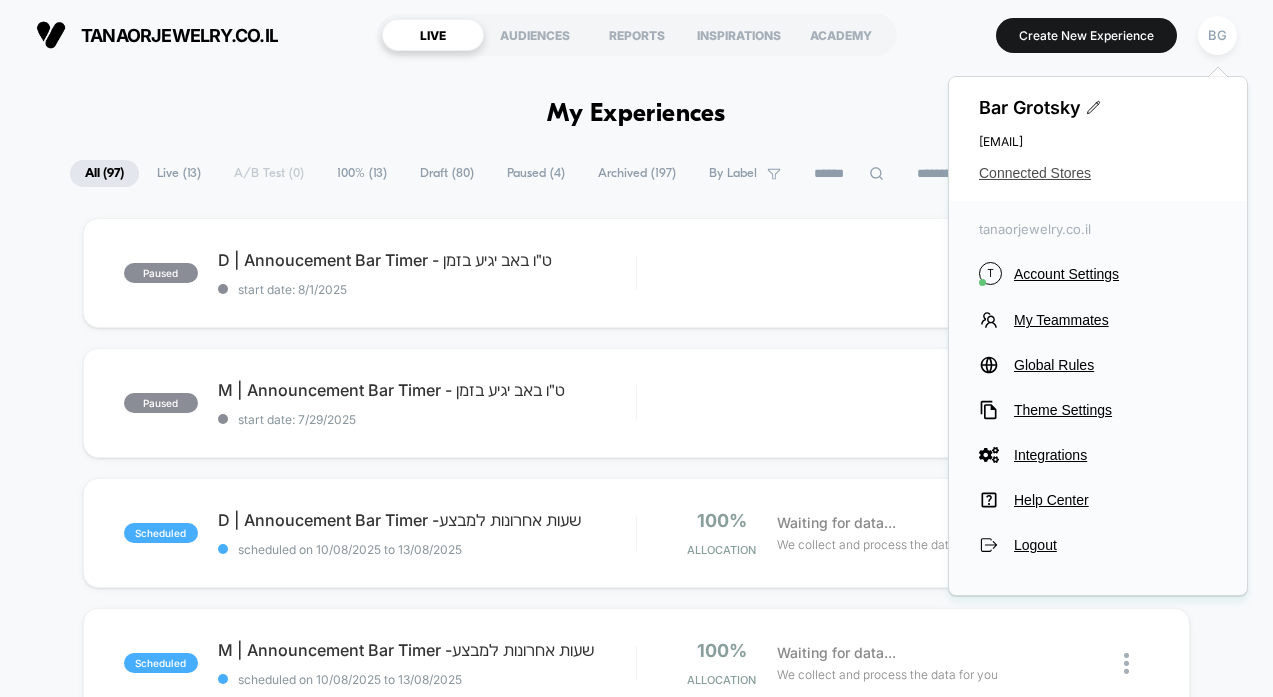 click on "Connected Stores" at bounding box center (1098, 173) 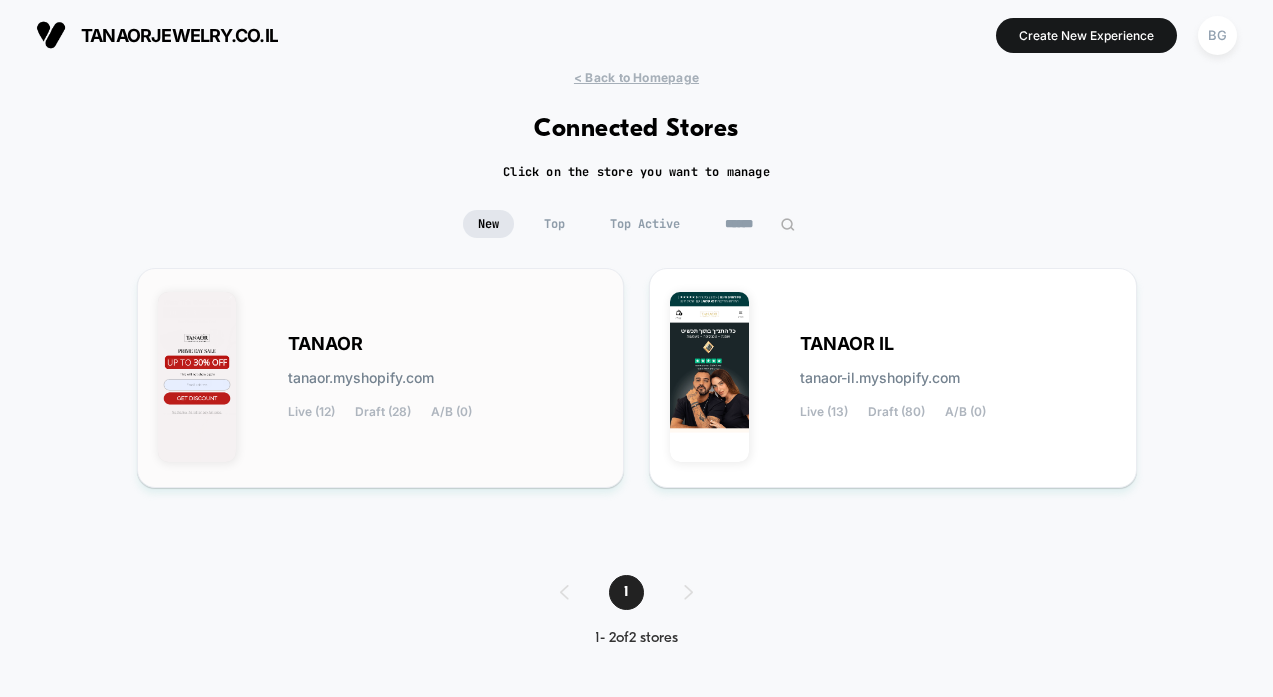 click on "TANAOR tanaor.myshopify.com Live (12) Draft (28) A/B (0)" at bounding box center (446, 378) 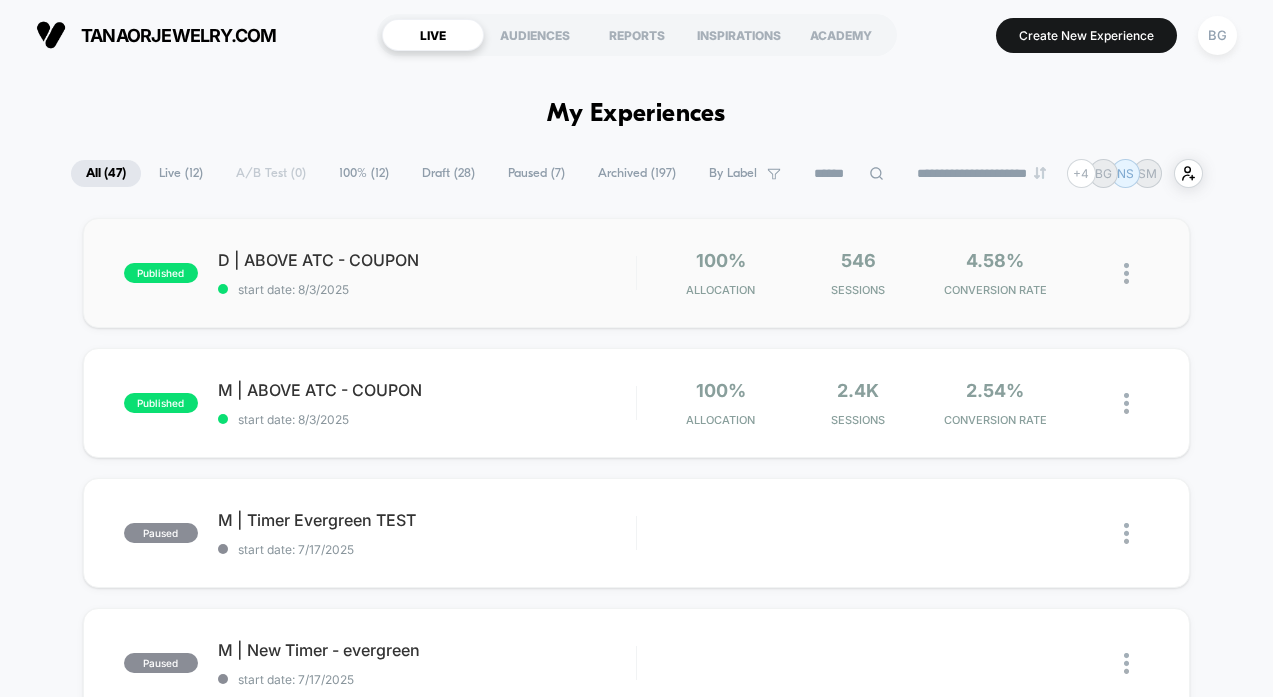 click on "published D | ABOVE ATC - COUPON start date: [MONTH]/[DAY]/[YEAR] 100% Allocation 546 Sessions 4.58% CONVERSION RATE" at bounding box center (637, 273) 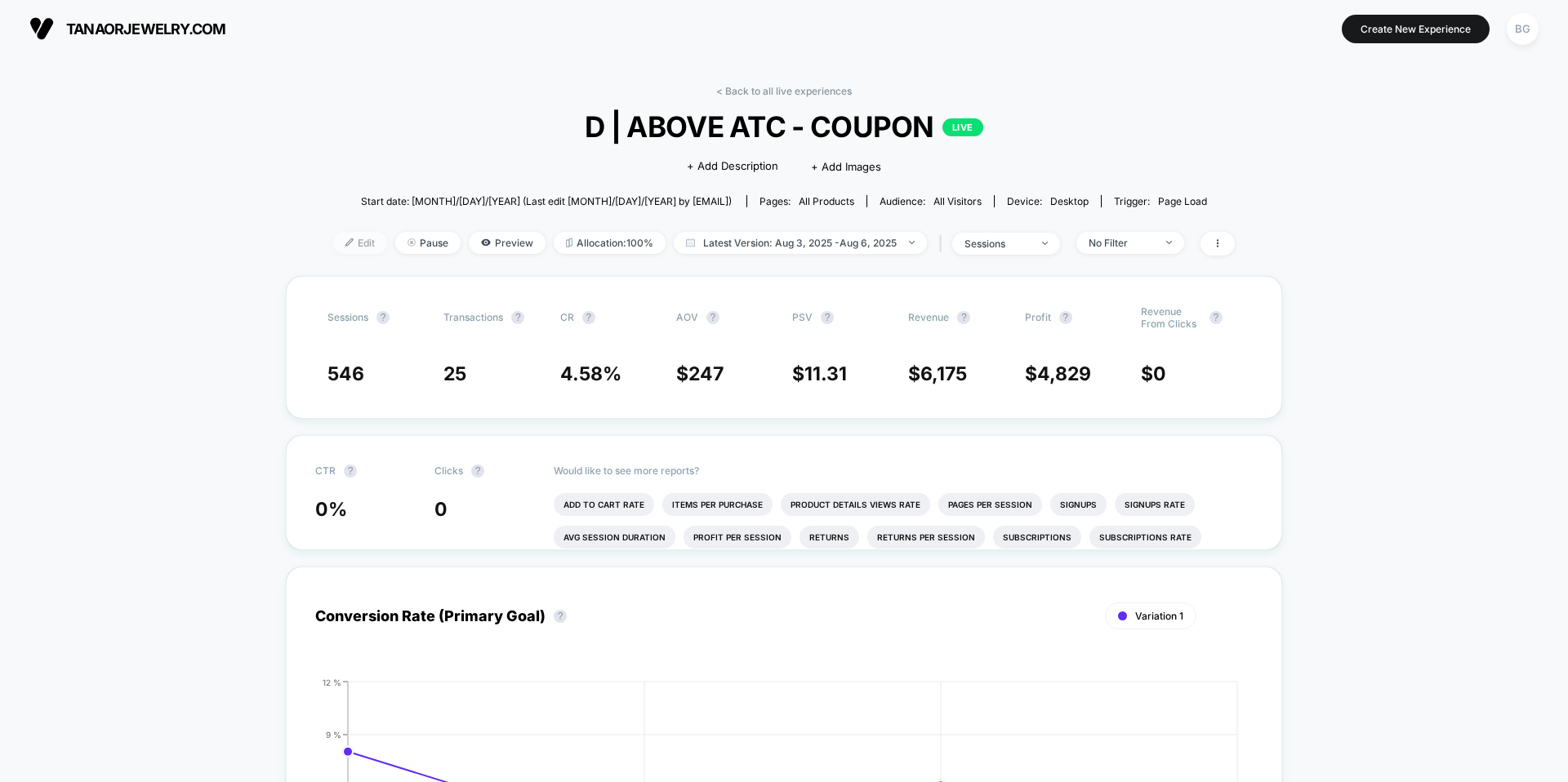 click on "Edit" at bounding box center (360, 242) 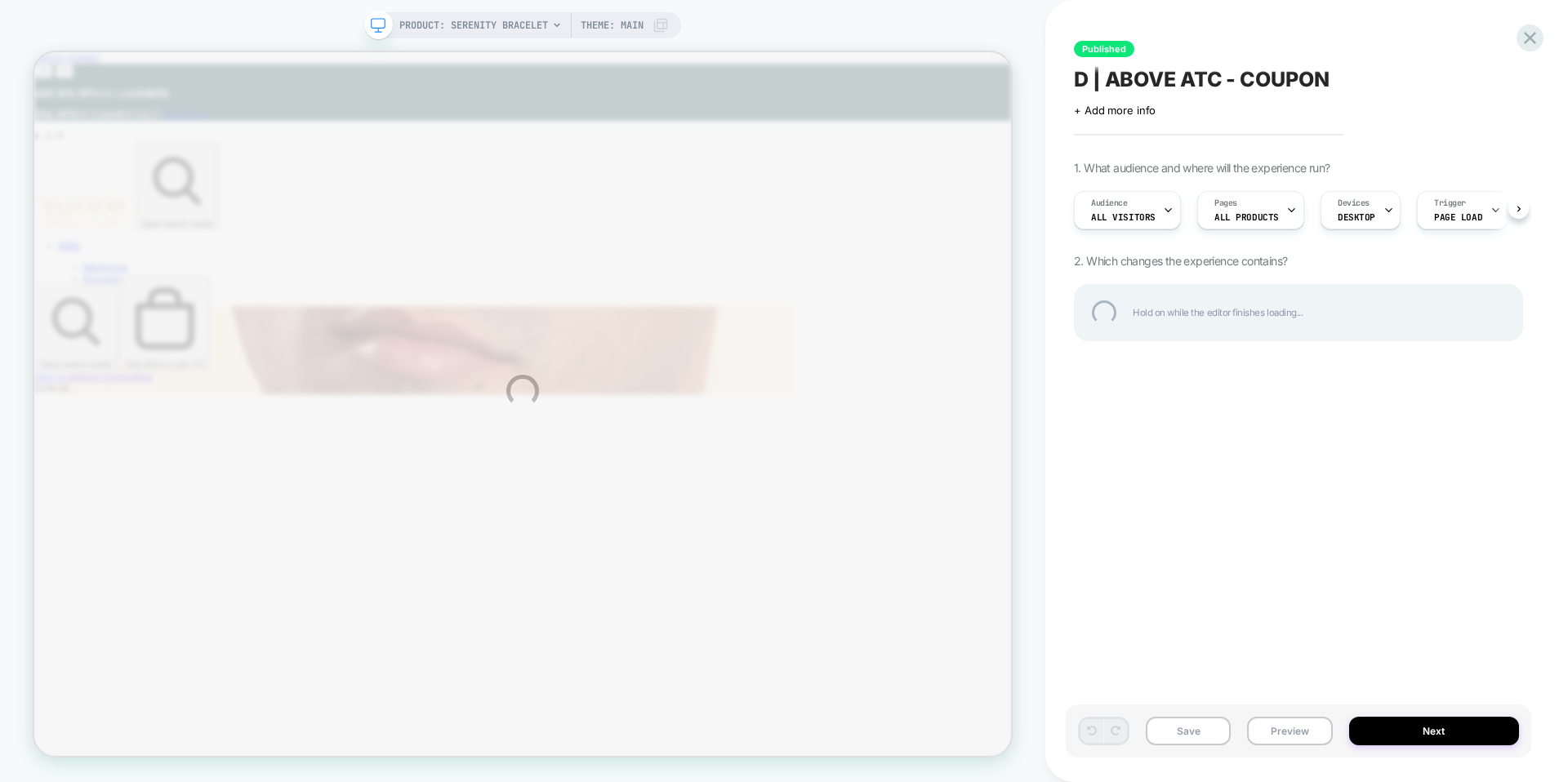 scroll, scrollTop: 0, scrollLeft: 0, axis: both 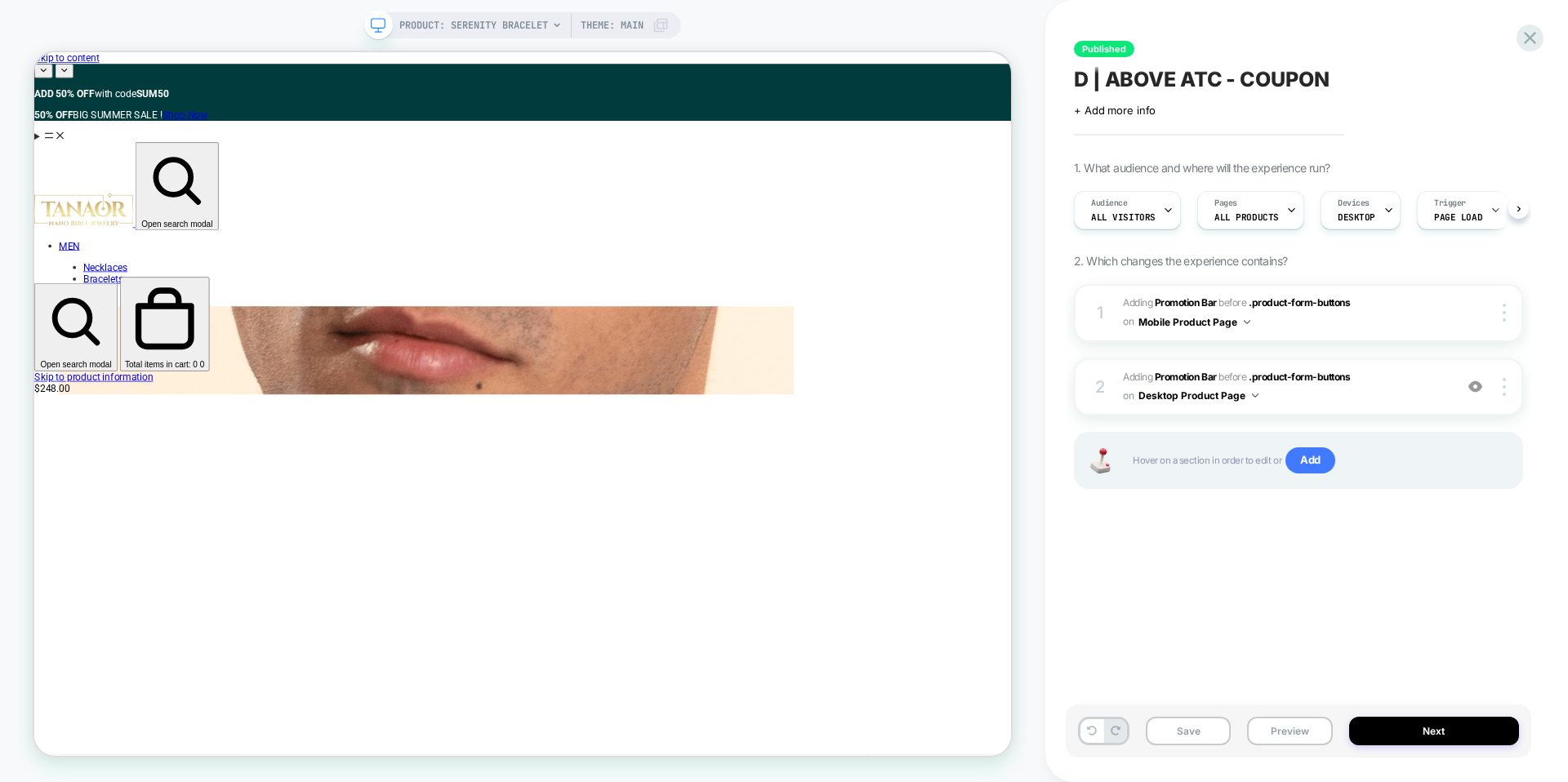 click on "ALL PRODUCTS" at bounding box center [1246, 217] 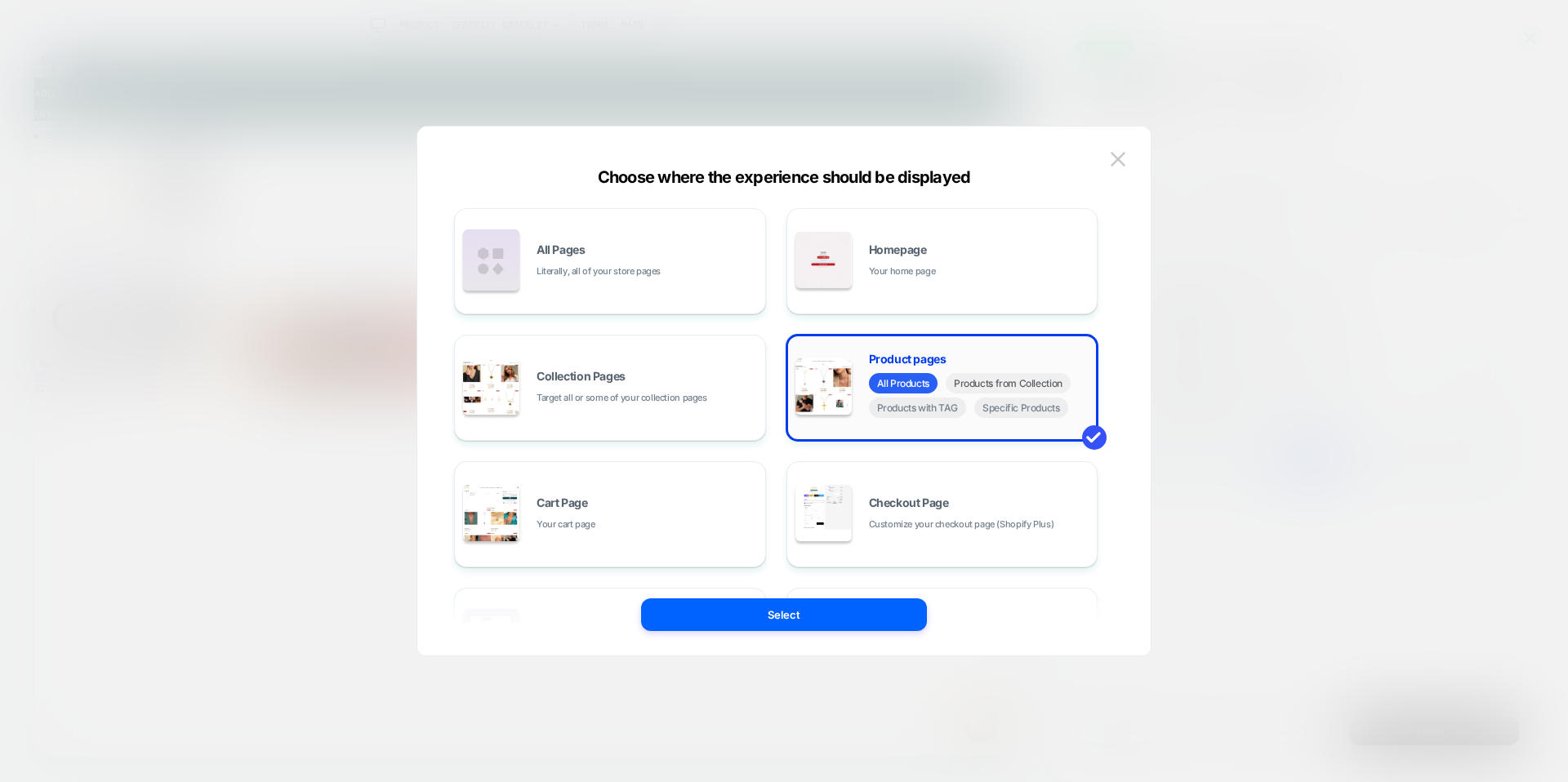 click on "Products from Collection" at bounding box center [1008, 383] 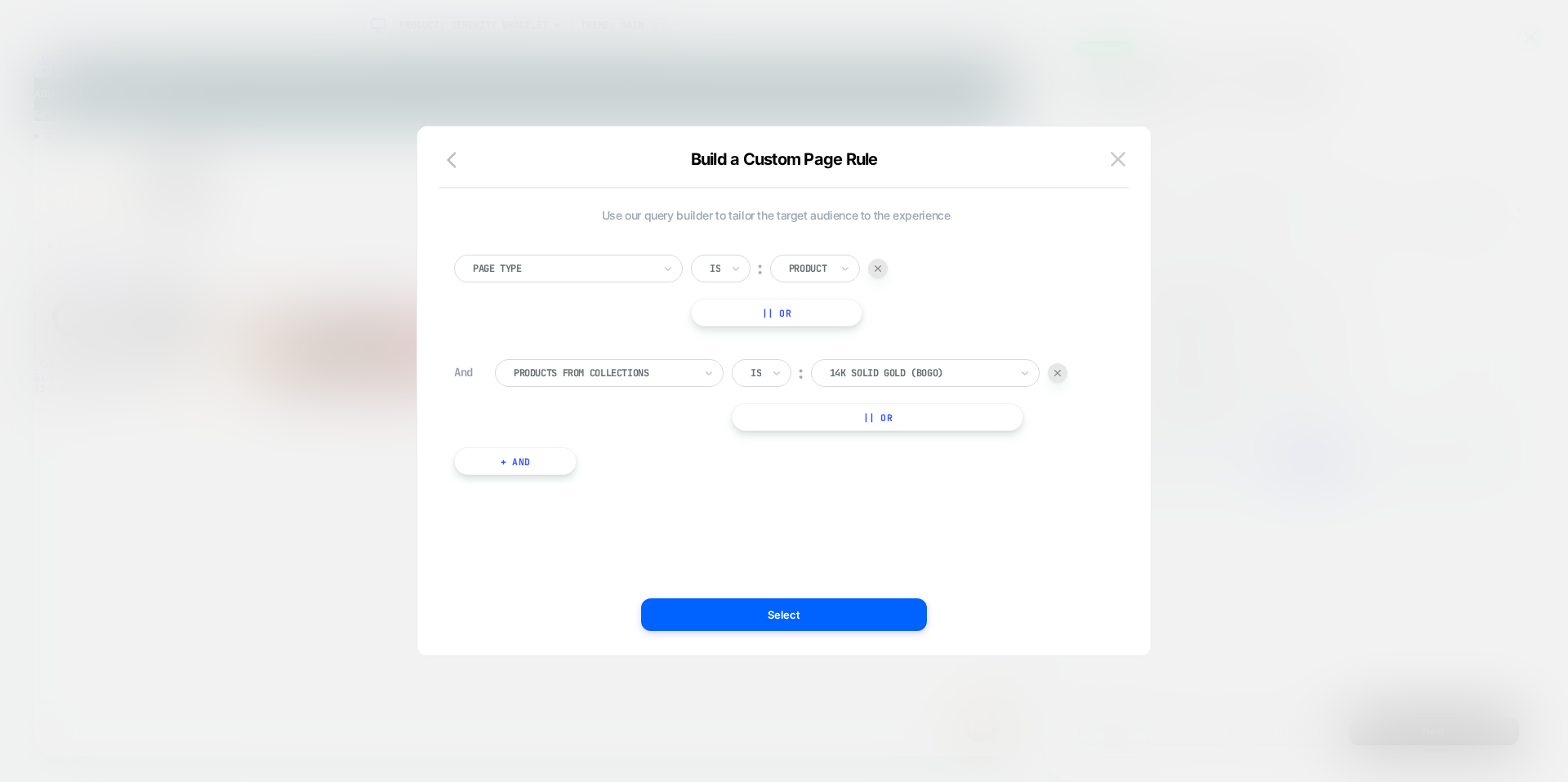click at bounding box center [920, 373] 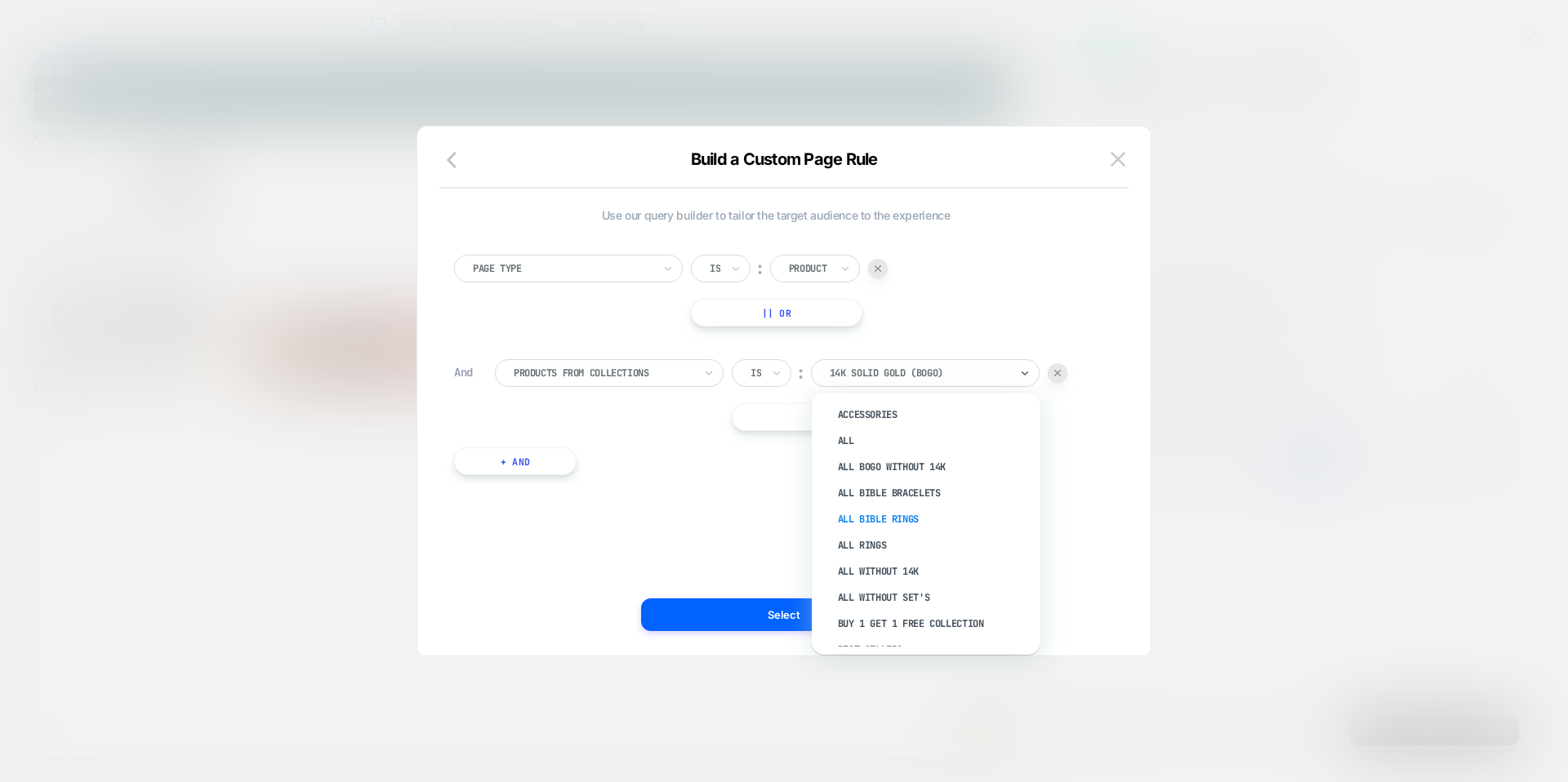 scroll, scrollTop: 42, scrollLeft: 0, axis: vertical 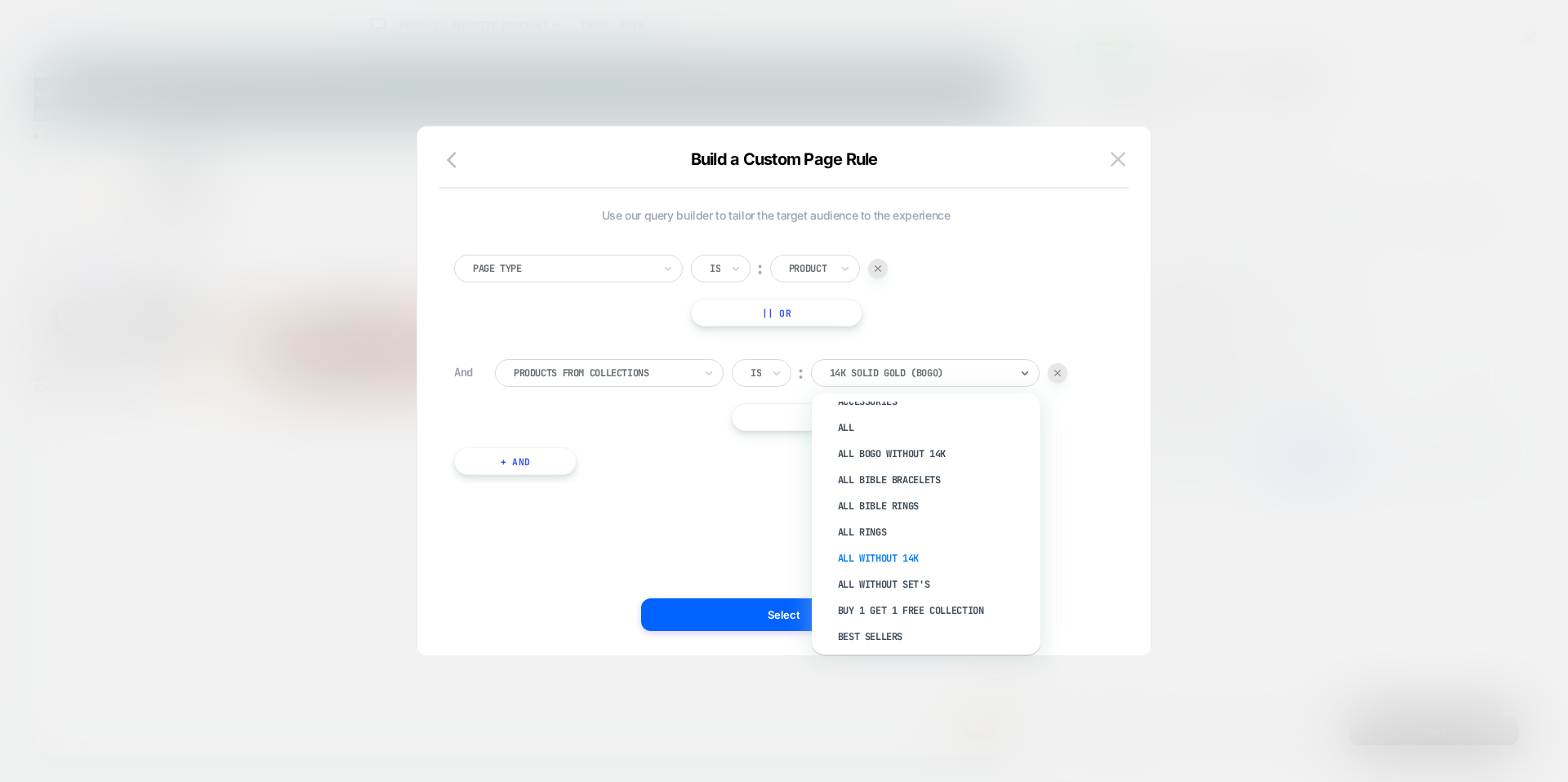 click on "All Without 14k" at bounding box center (934, 558) 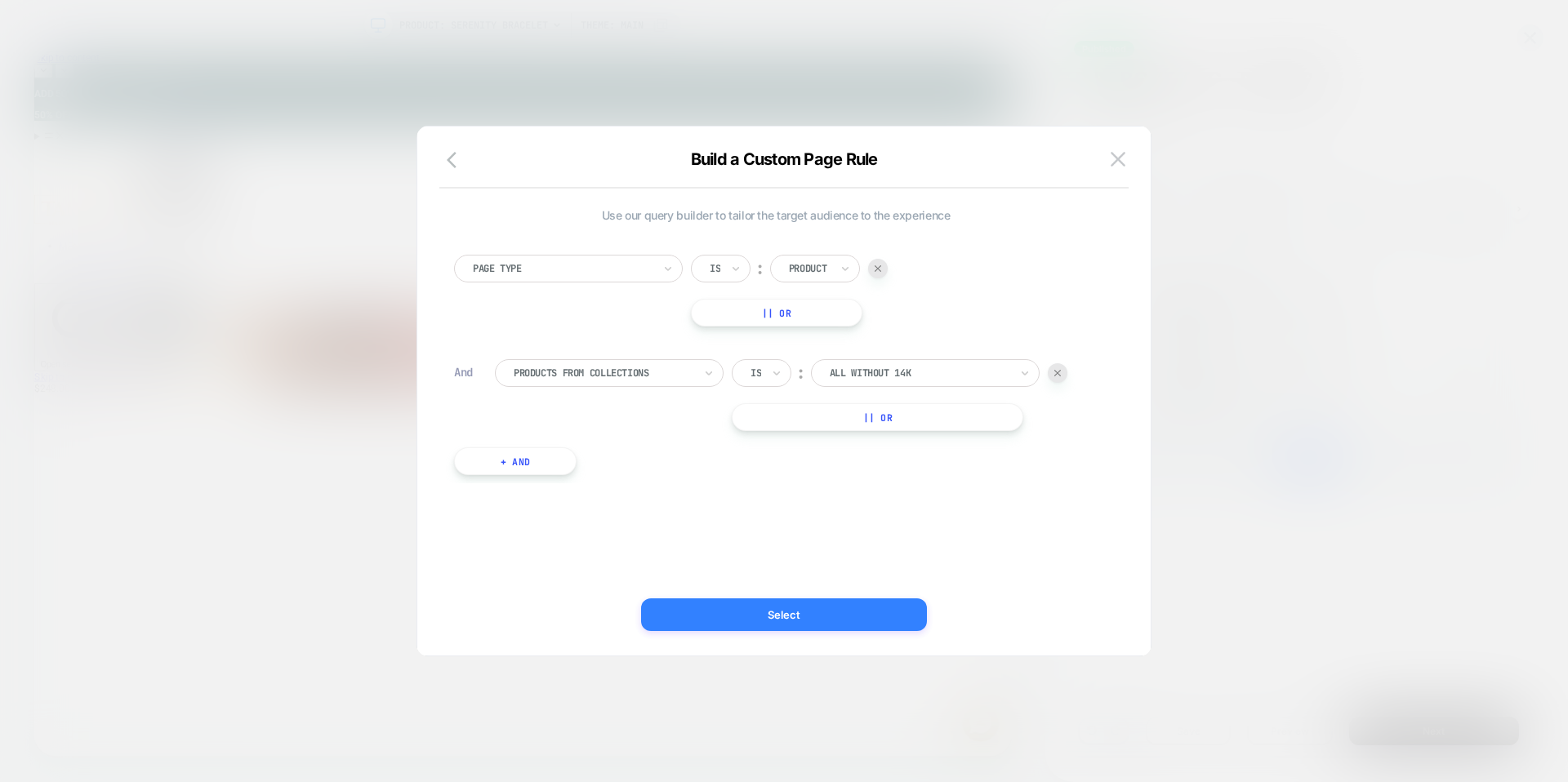 click on "Select" at bounding box center (784, 615) 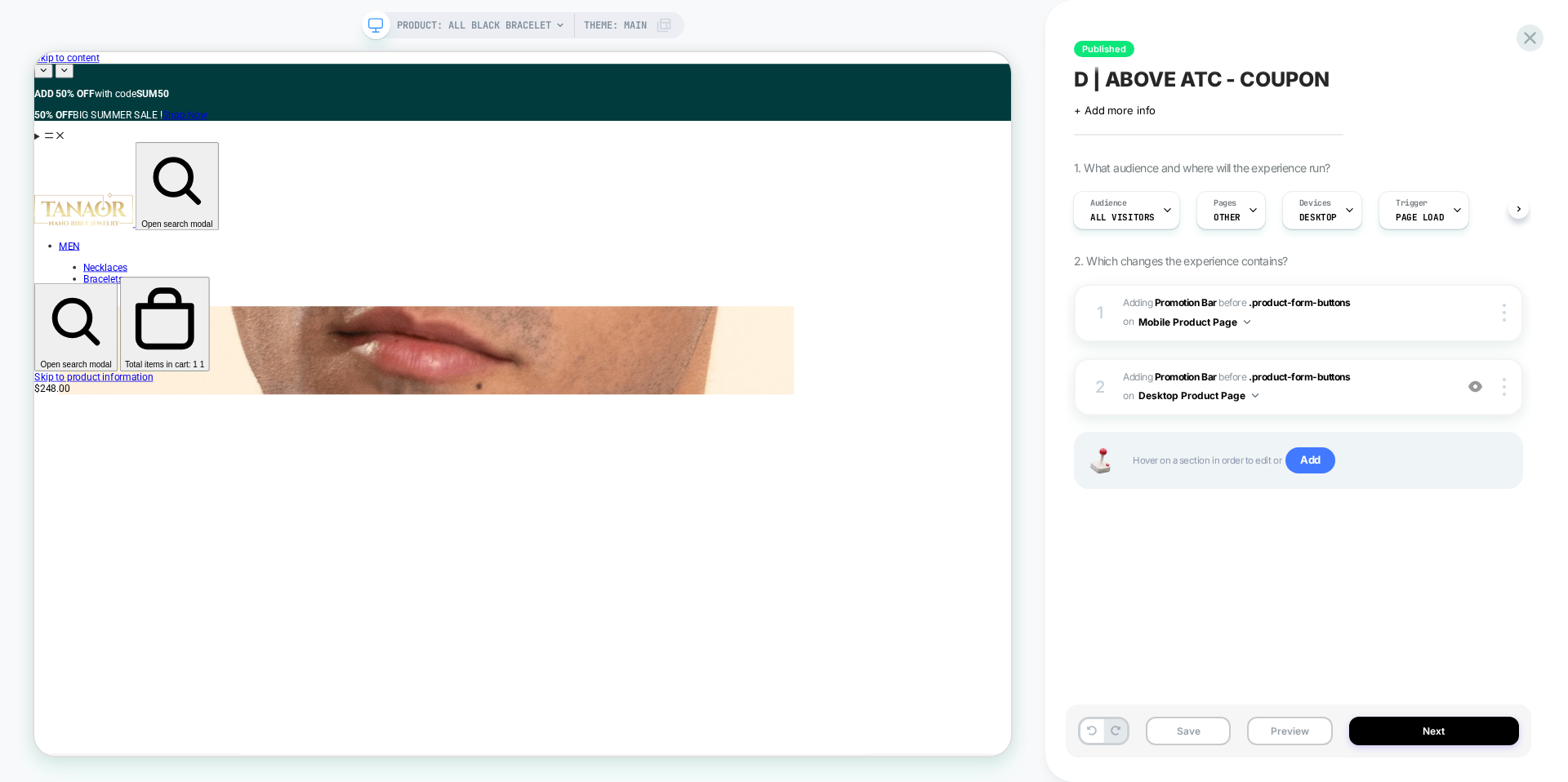 scroll, scrollTop: 0, scrollLeft: 0, axis: both 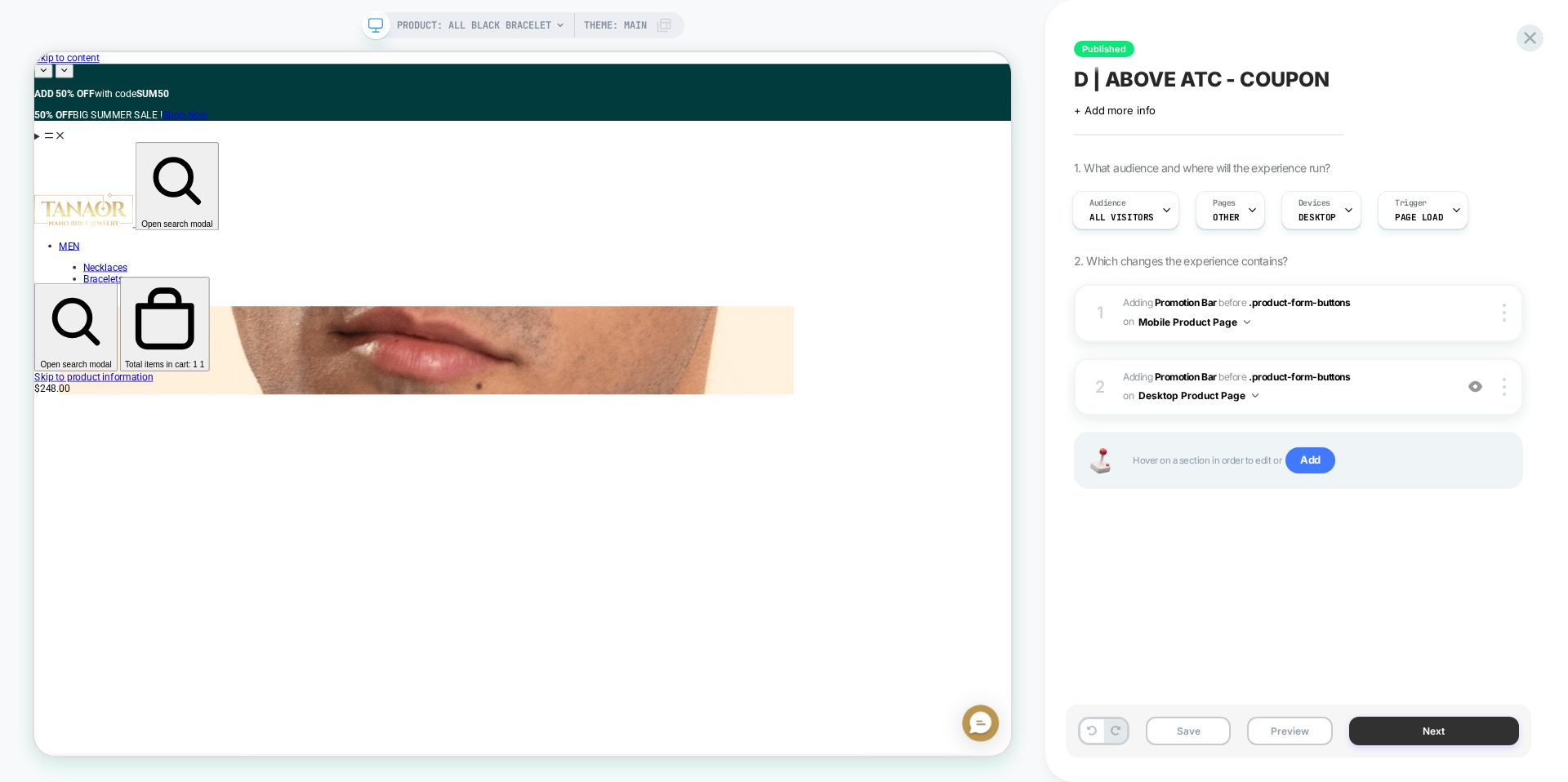 click on "Next" at bounding box center [1434, 731] 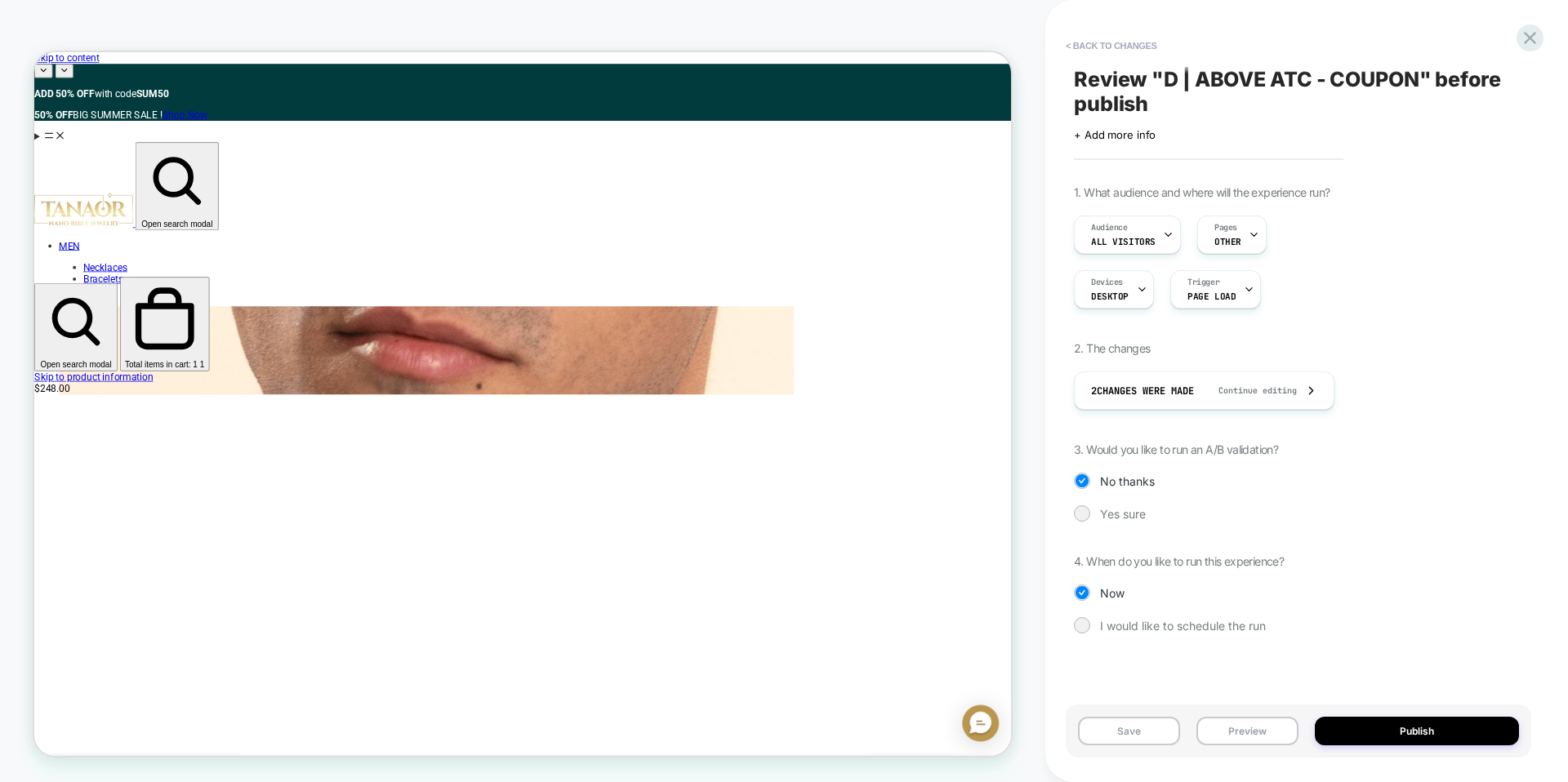click on "Publish" at bounding box center (1417, 731) 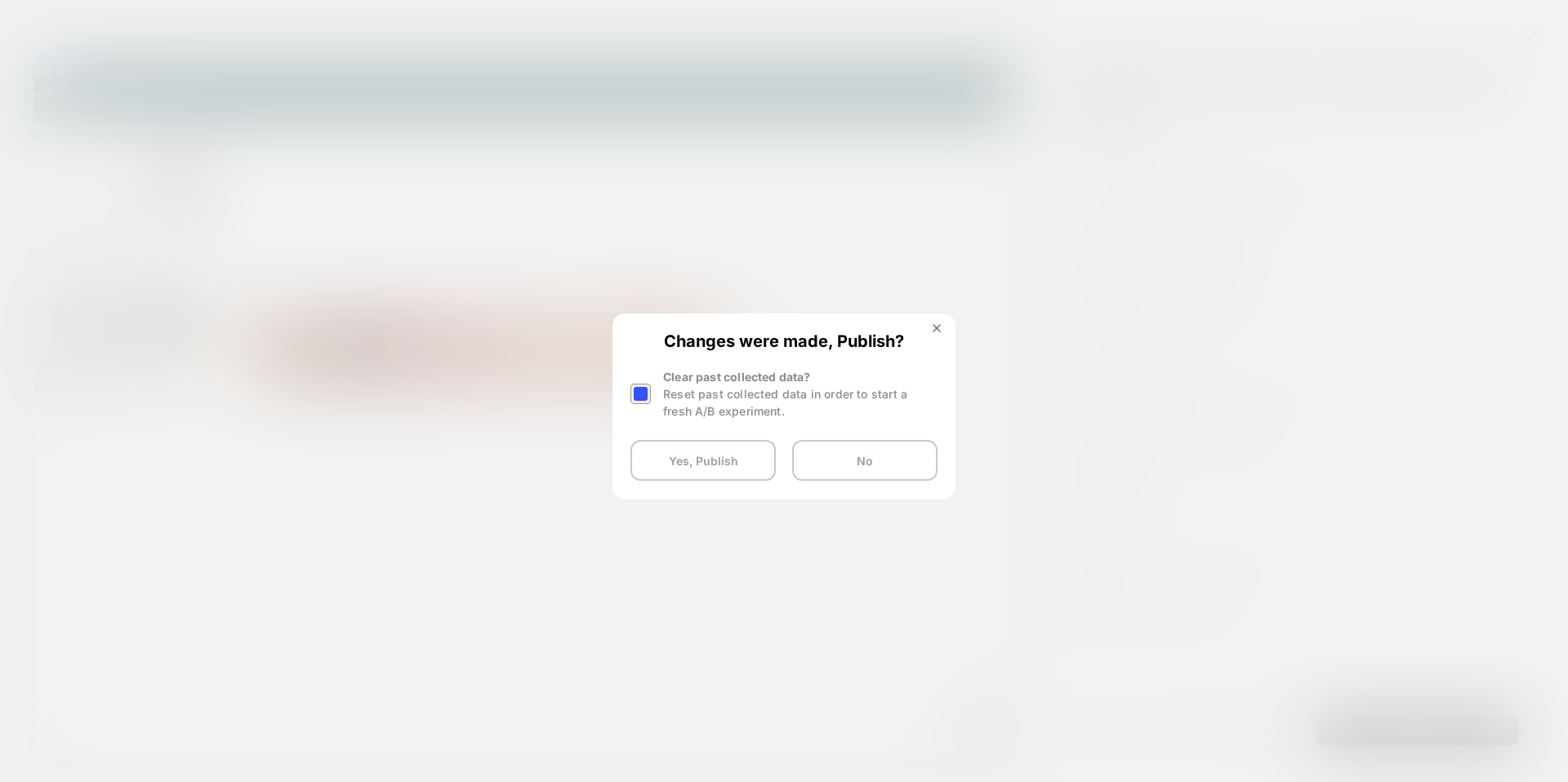 click at bounding box center (640, 393) 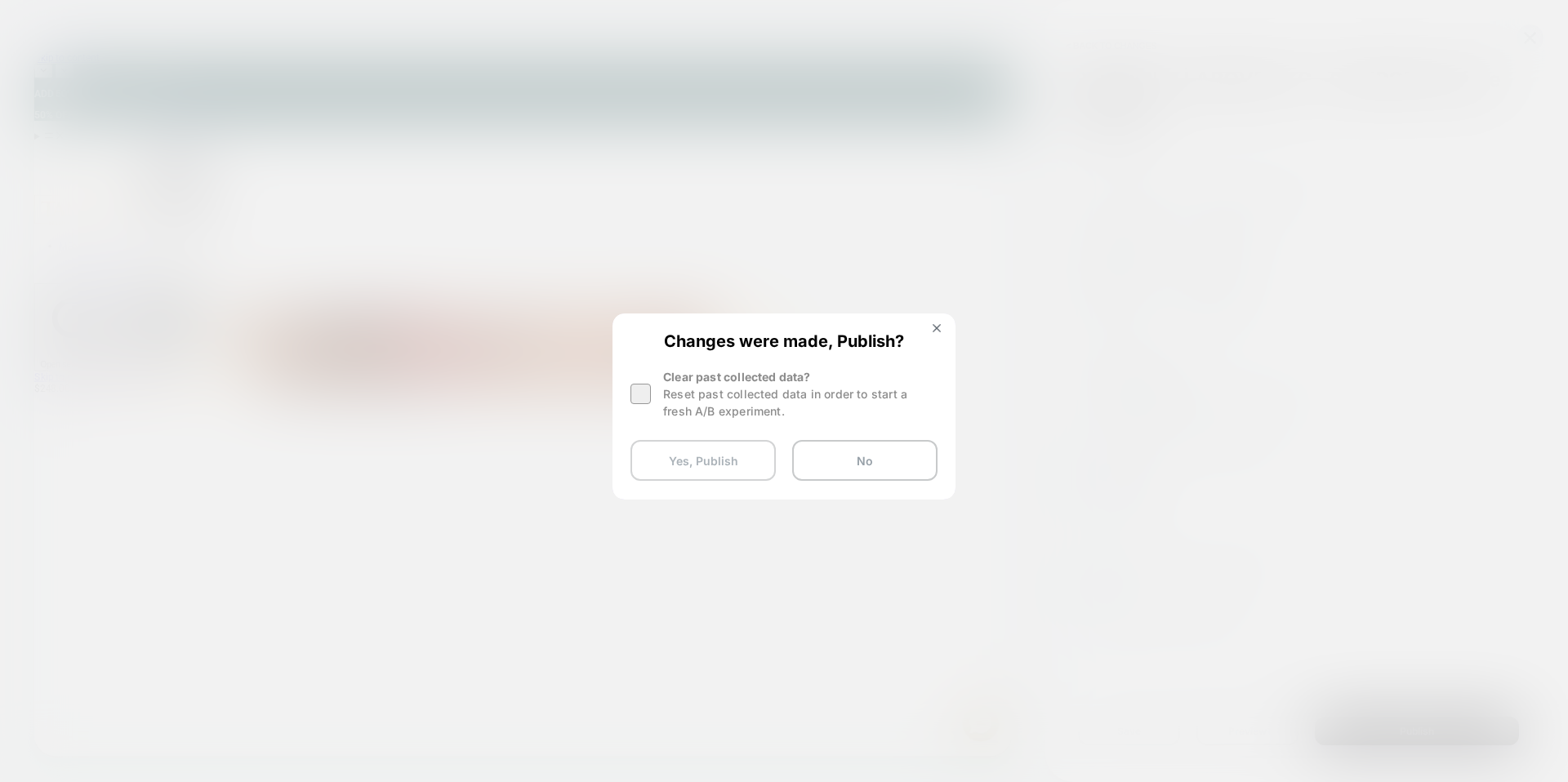 click on "Yes, Publish" at bounding box center (703, 460) 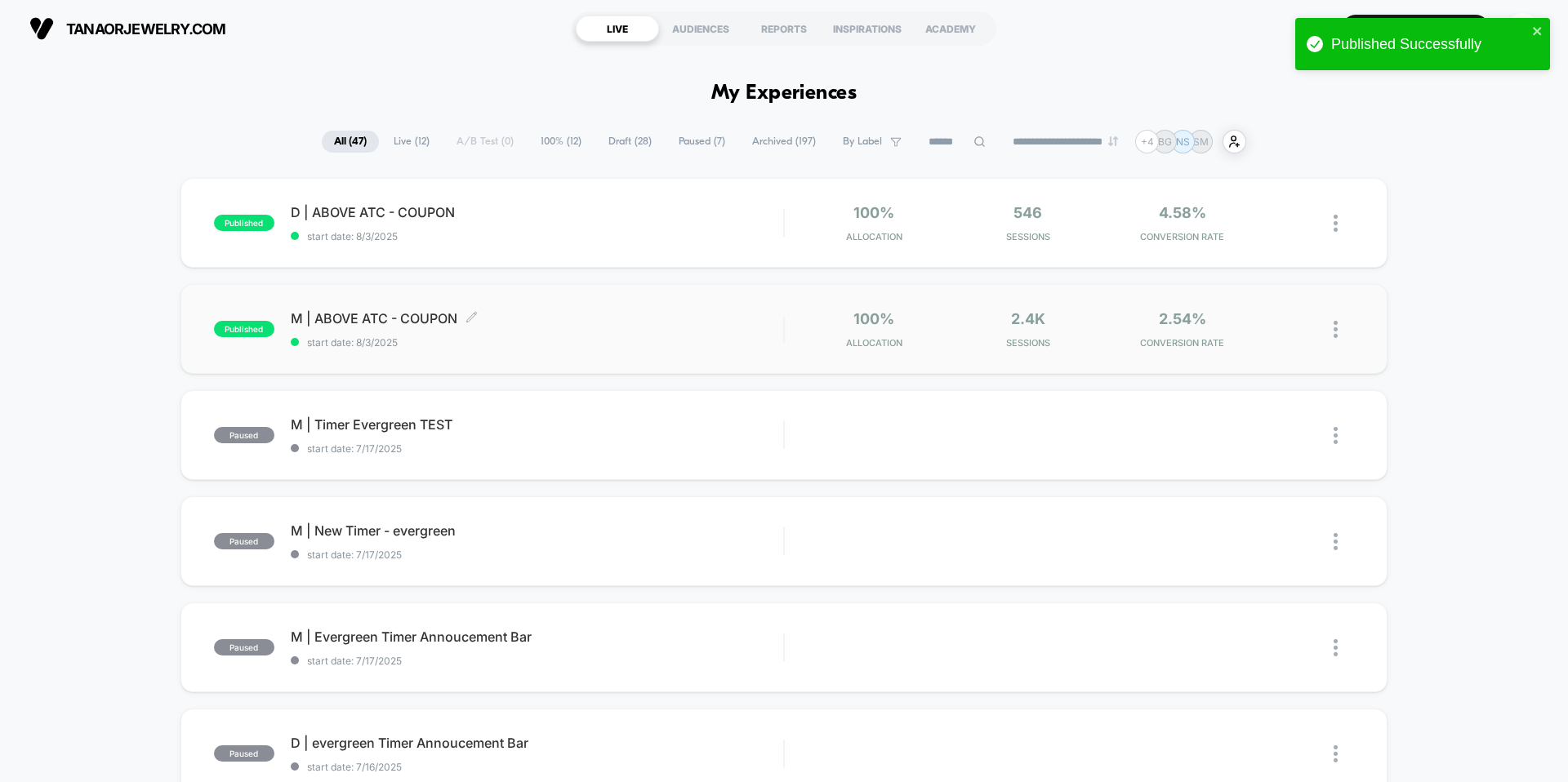 click on "start date: 8/3/2025" at bounding box center (537, 342) 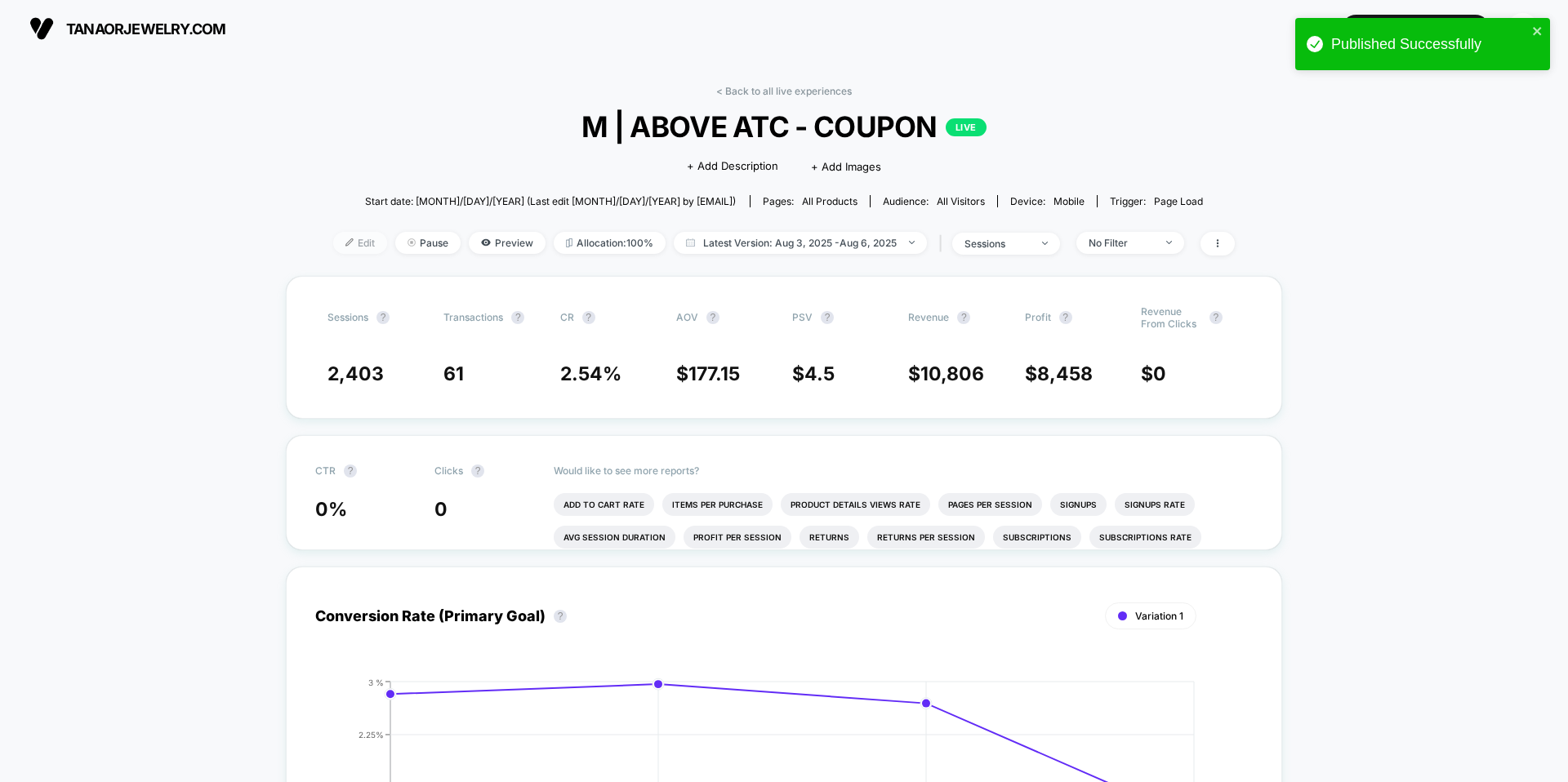 click on "Edit" at bounding box center (360, 242) 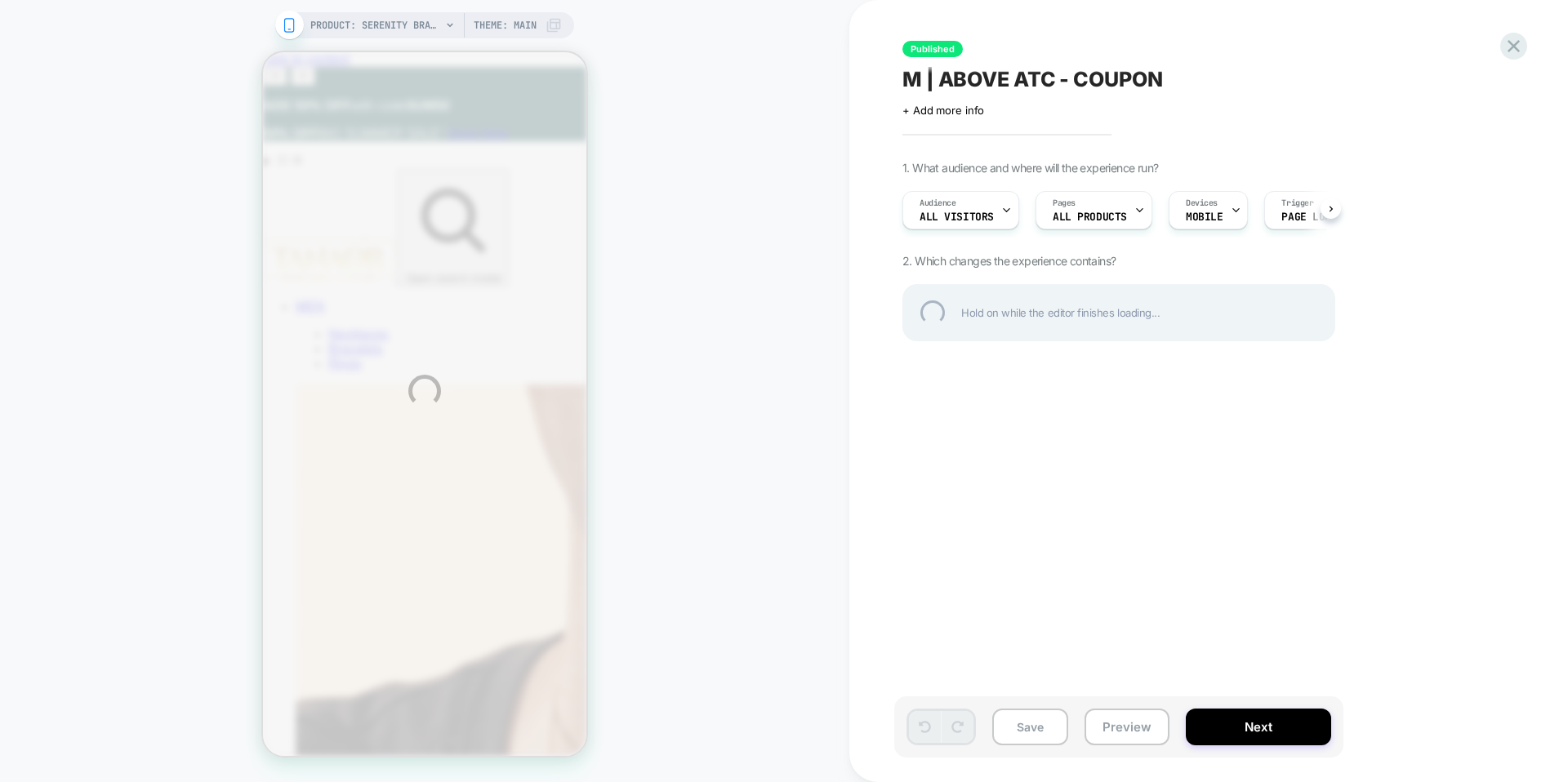 scroll, scrollTop: 0, scrollLeft: 0, axis: both 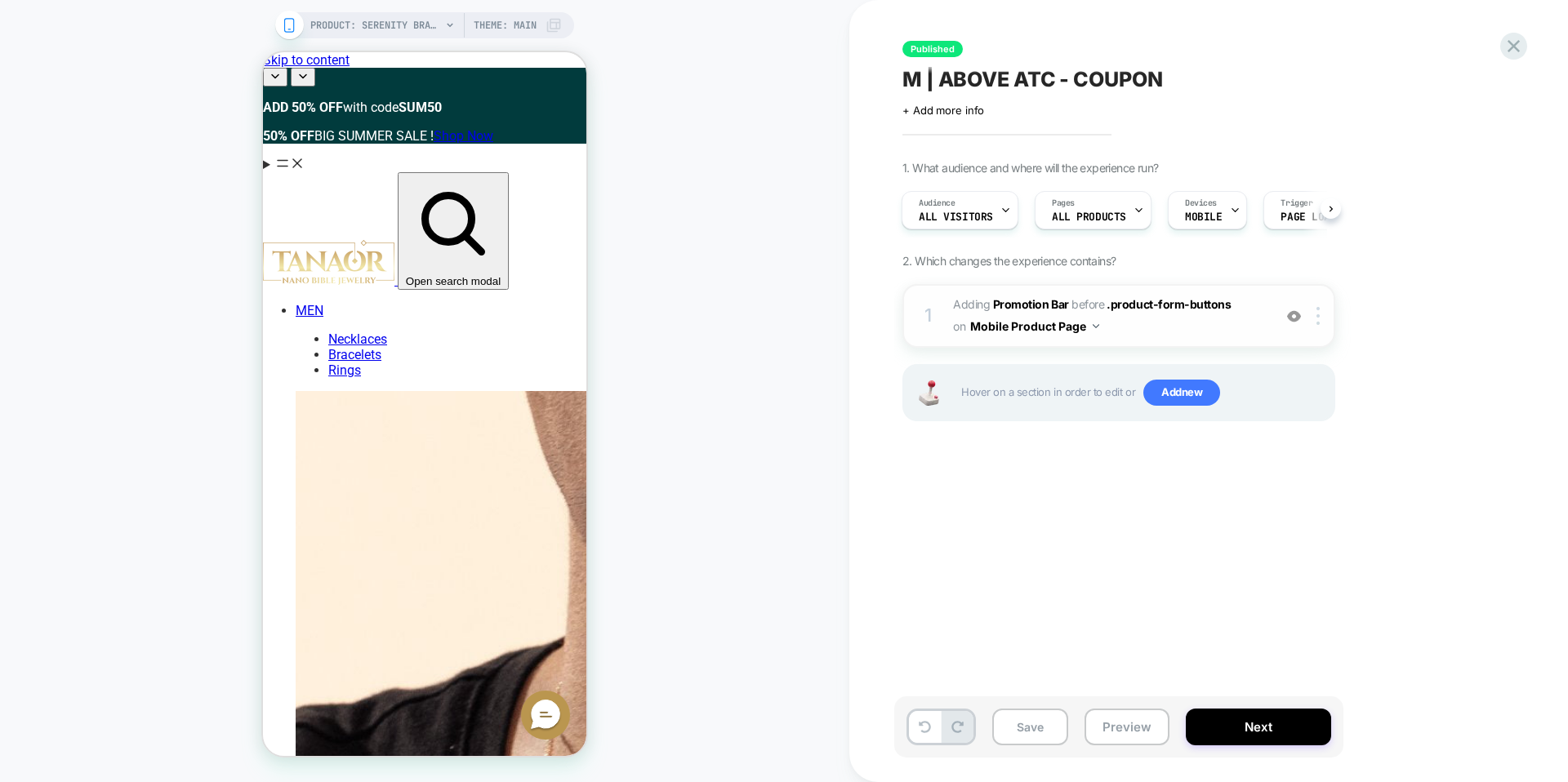 click on "#_loomi_addon_1754233717659 Adding   Promotion Bar   BEFORE .product-form-buttons .product-form-buttons   on Mobile Product Page" at bounding box center (1108, 316) 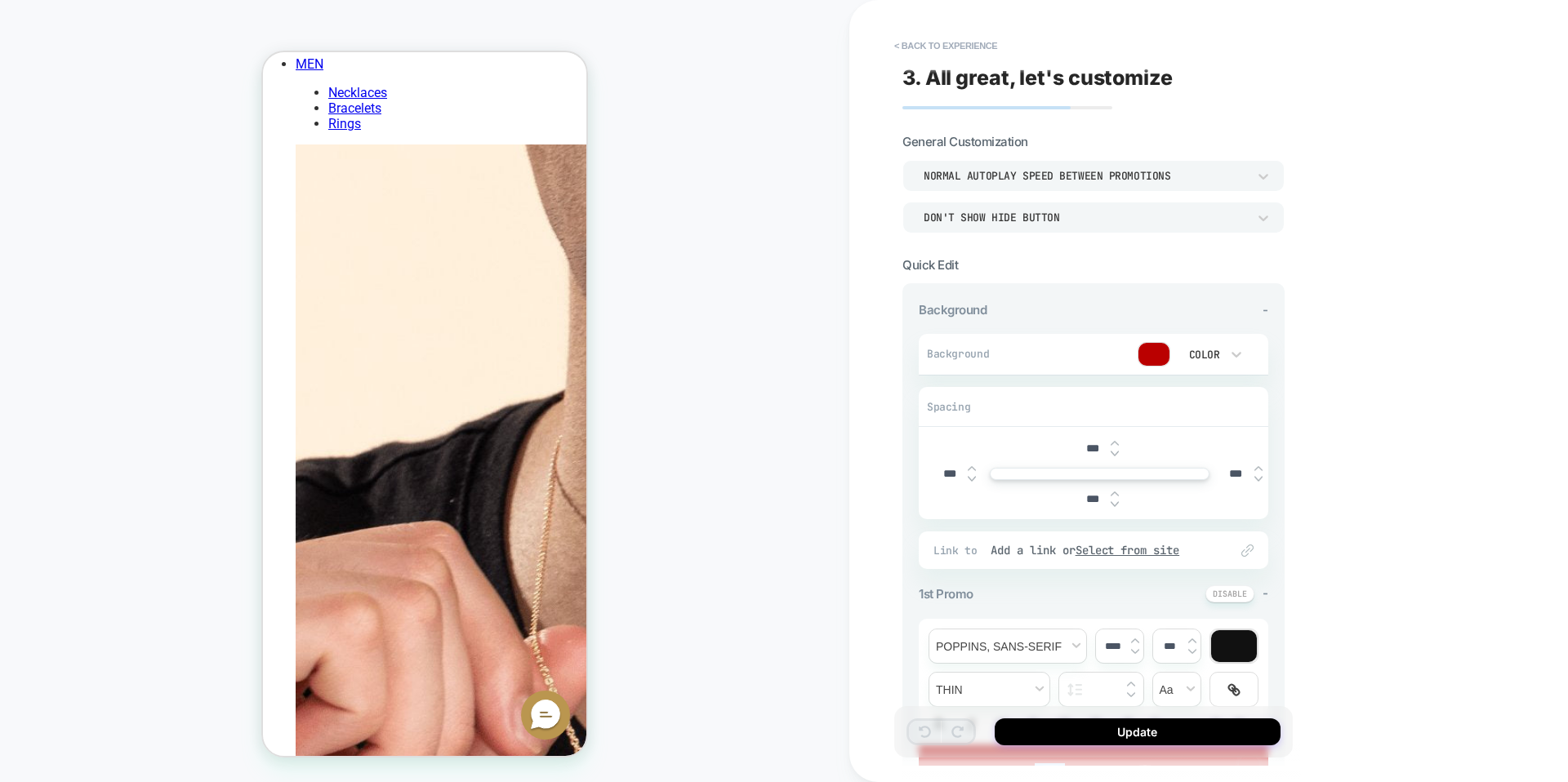 scroll, scrollTop: 250, scrollLeft: 0, axis: vertical 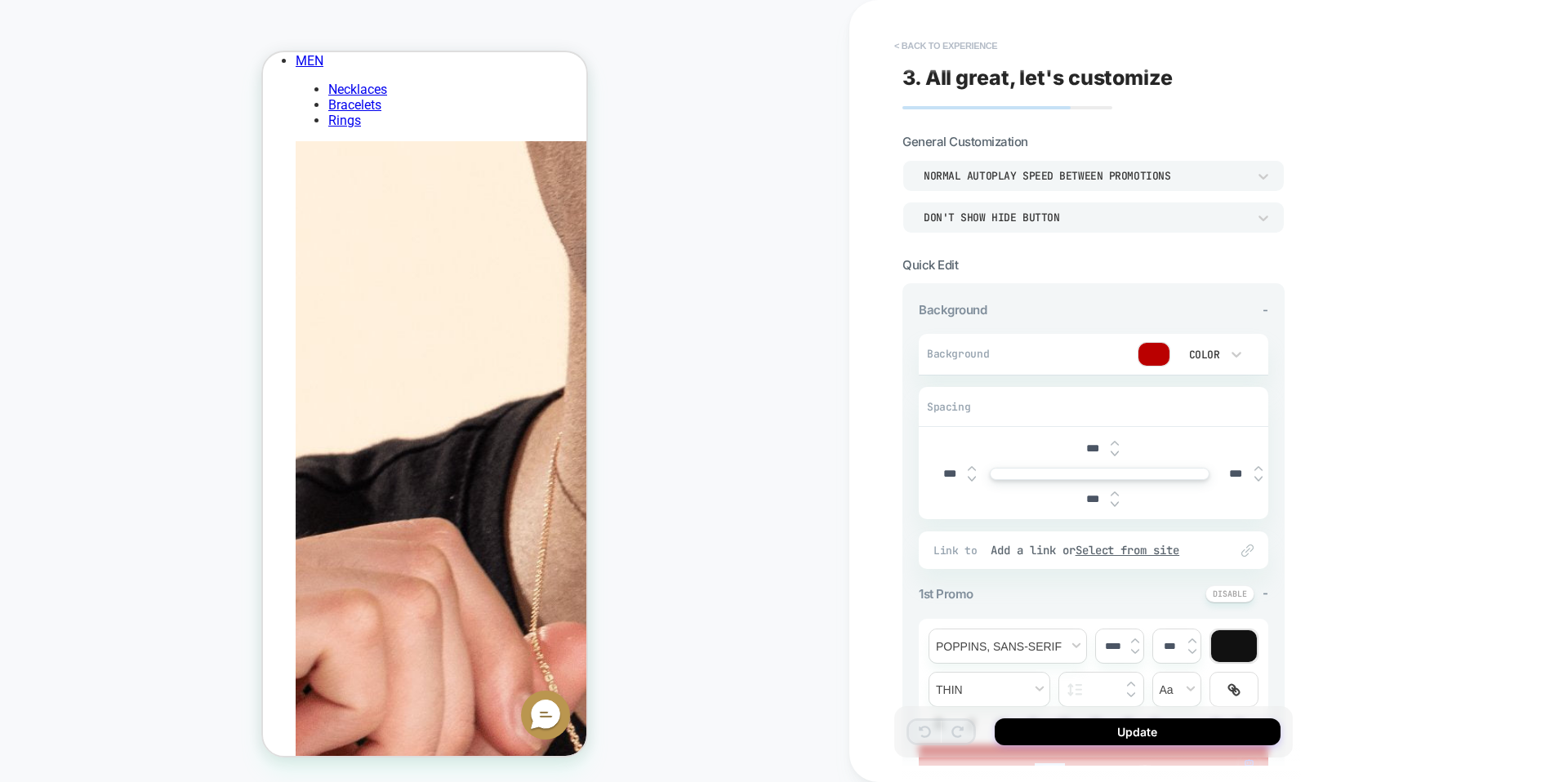 click on "< Back to experience" at bounding box center [946, 46] 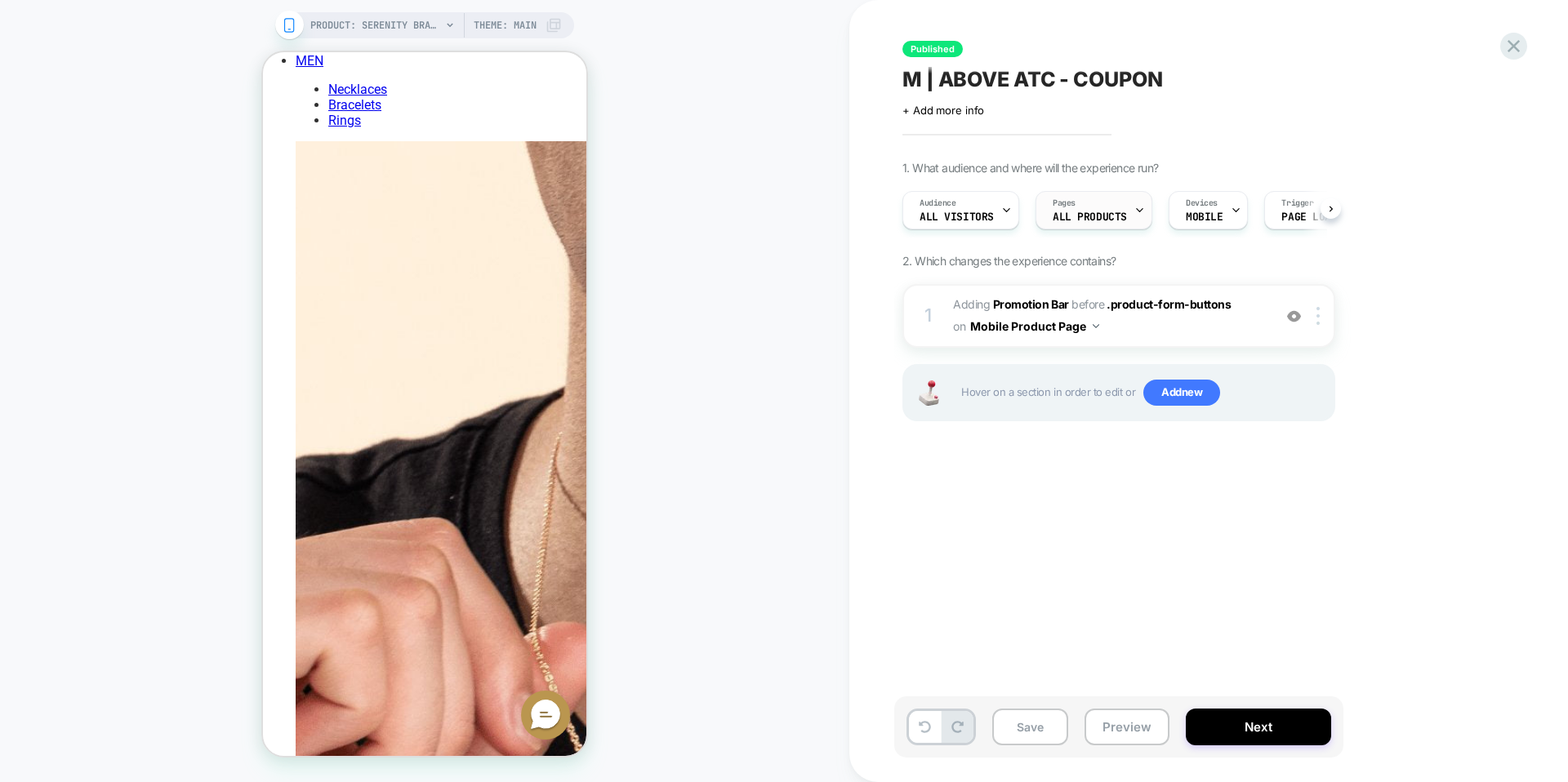 scroll, scrollTop: 0, scrollLeft: 1, axis: horizontal 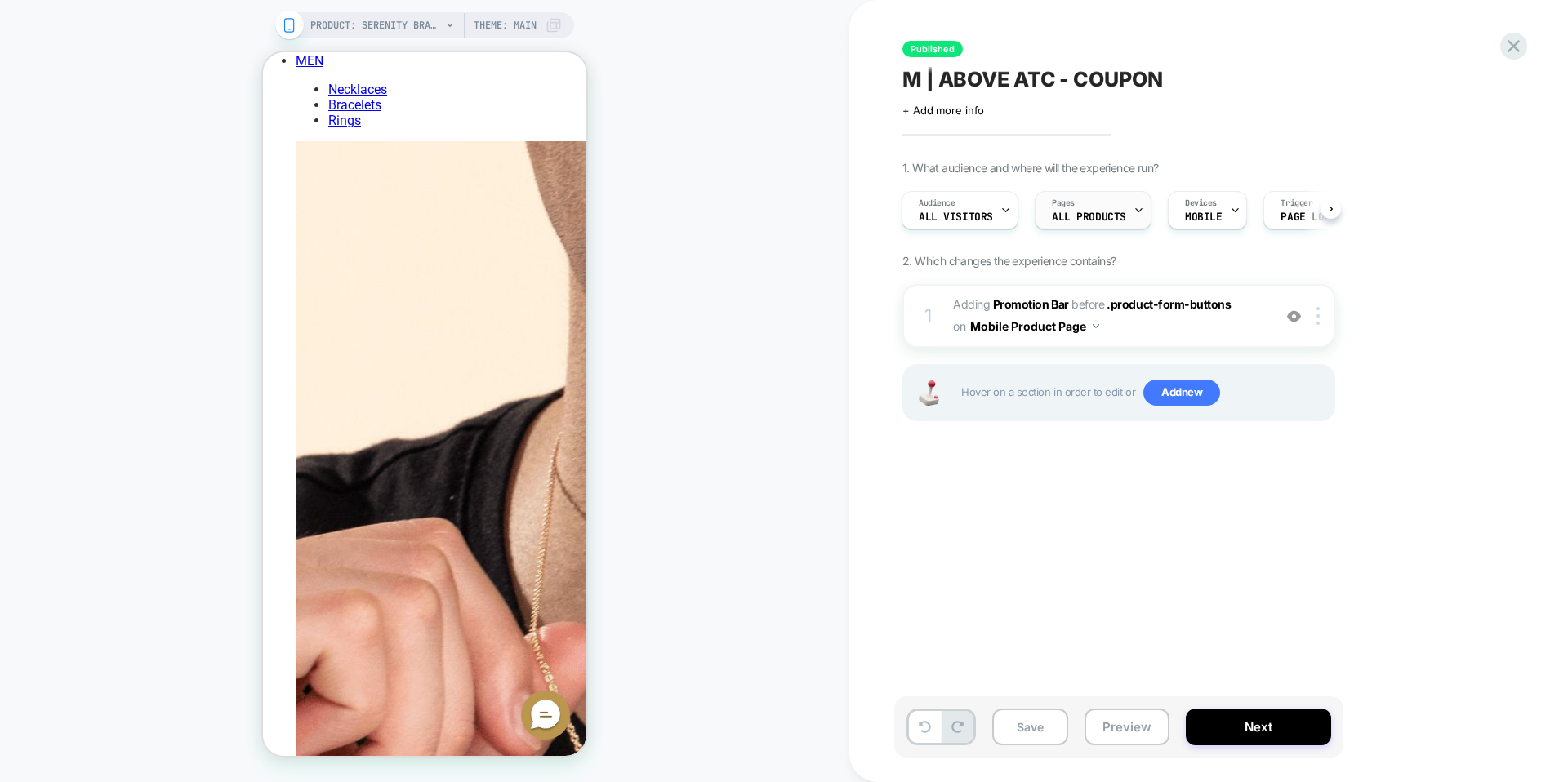 click on "ALL PRODUCTS" at bounding box center [1089, 217] 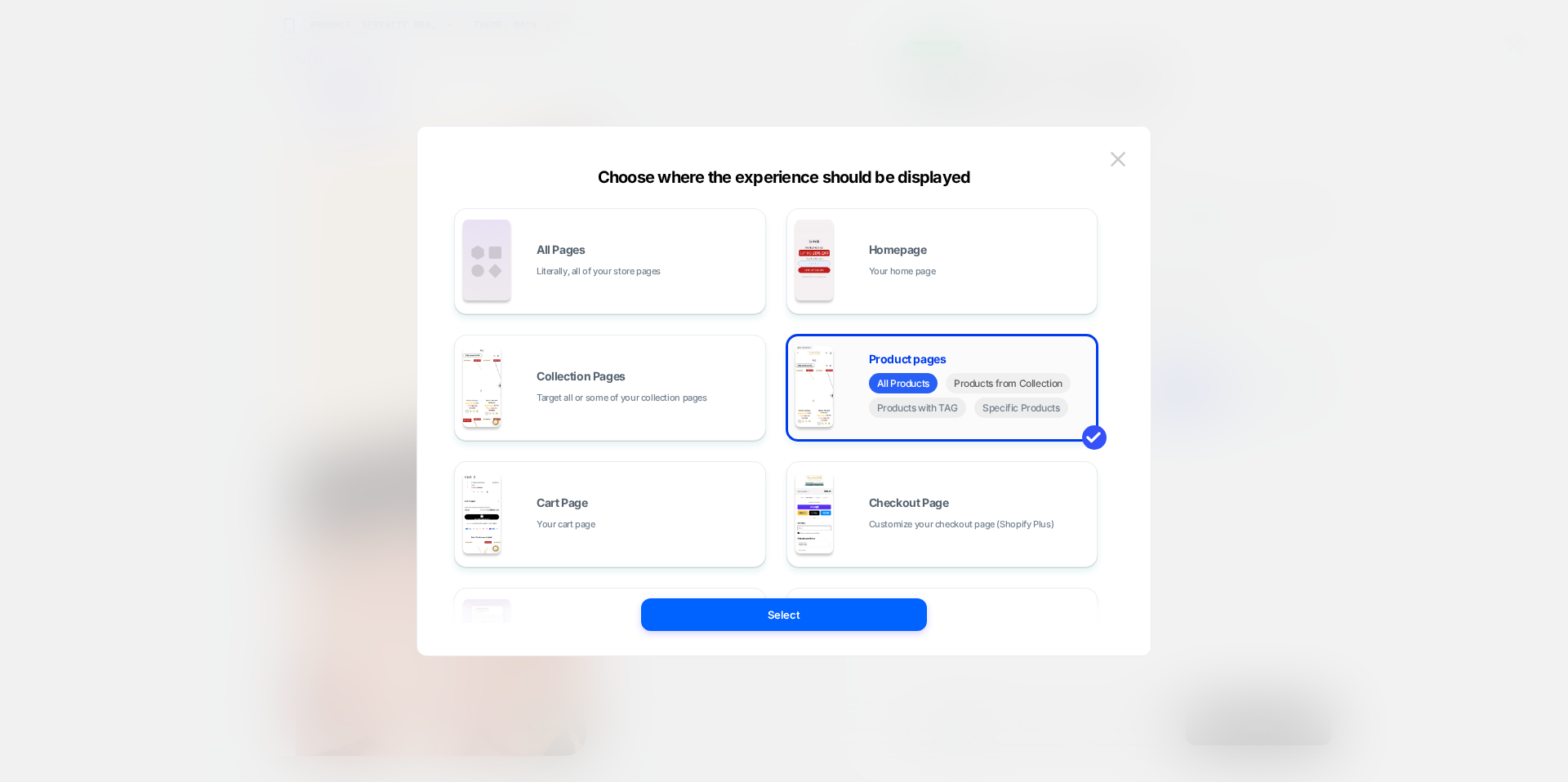 click on "Products from Collection" at bounding box center [1008, 383] 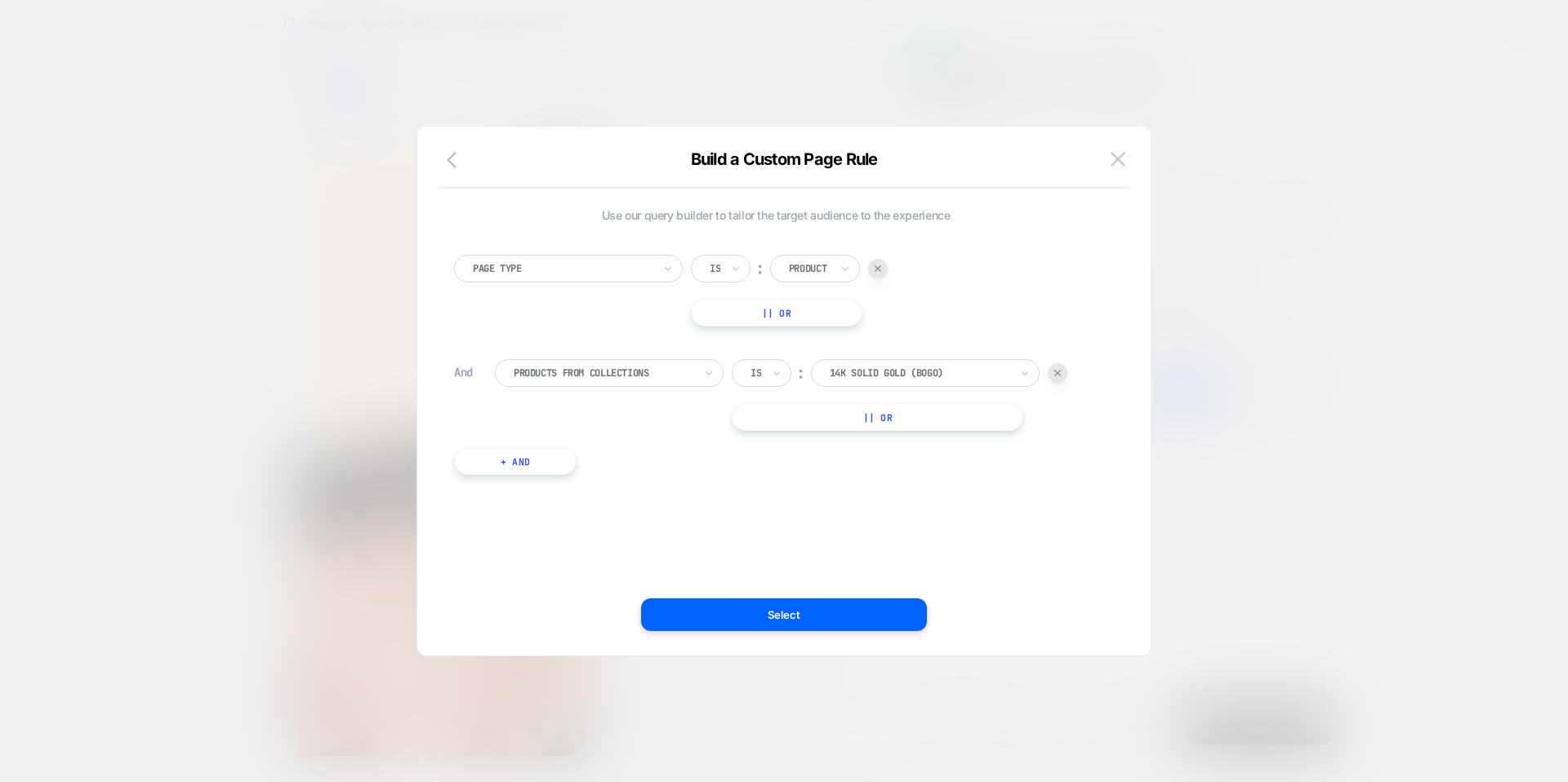 click on "14K Solid Gold (BOGO)" at bounding box center (925, 373) 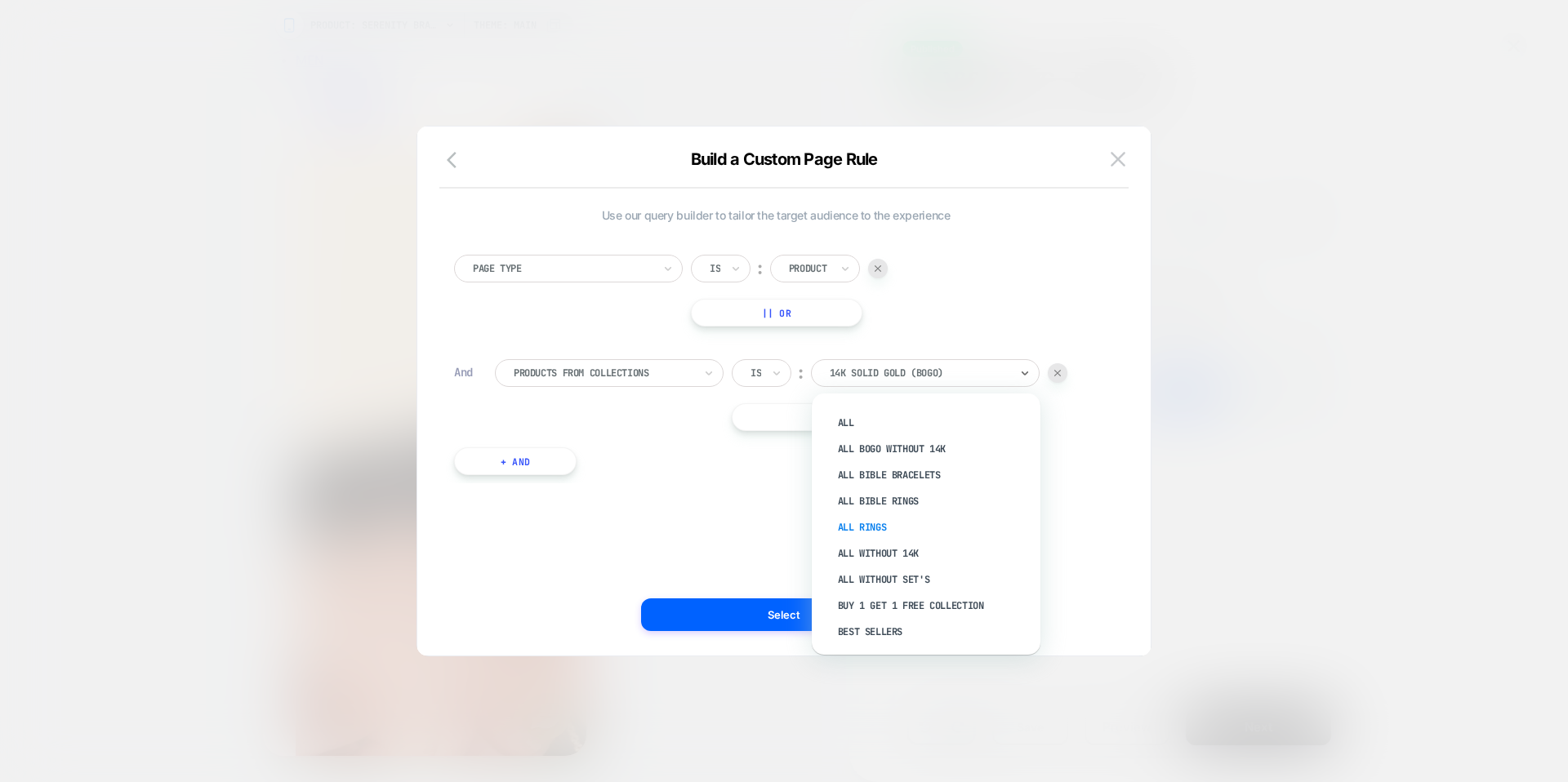 scroll, scrollTop: 52, scrollLeft: 0, axis: vertical 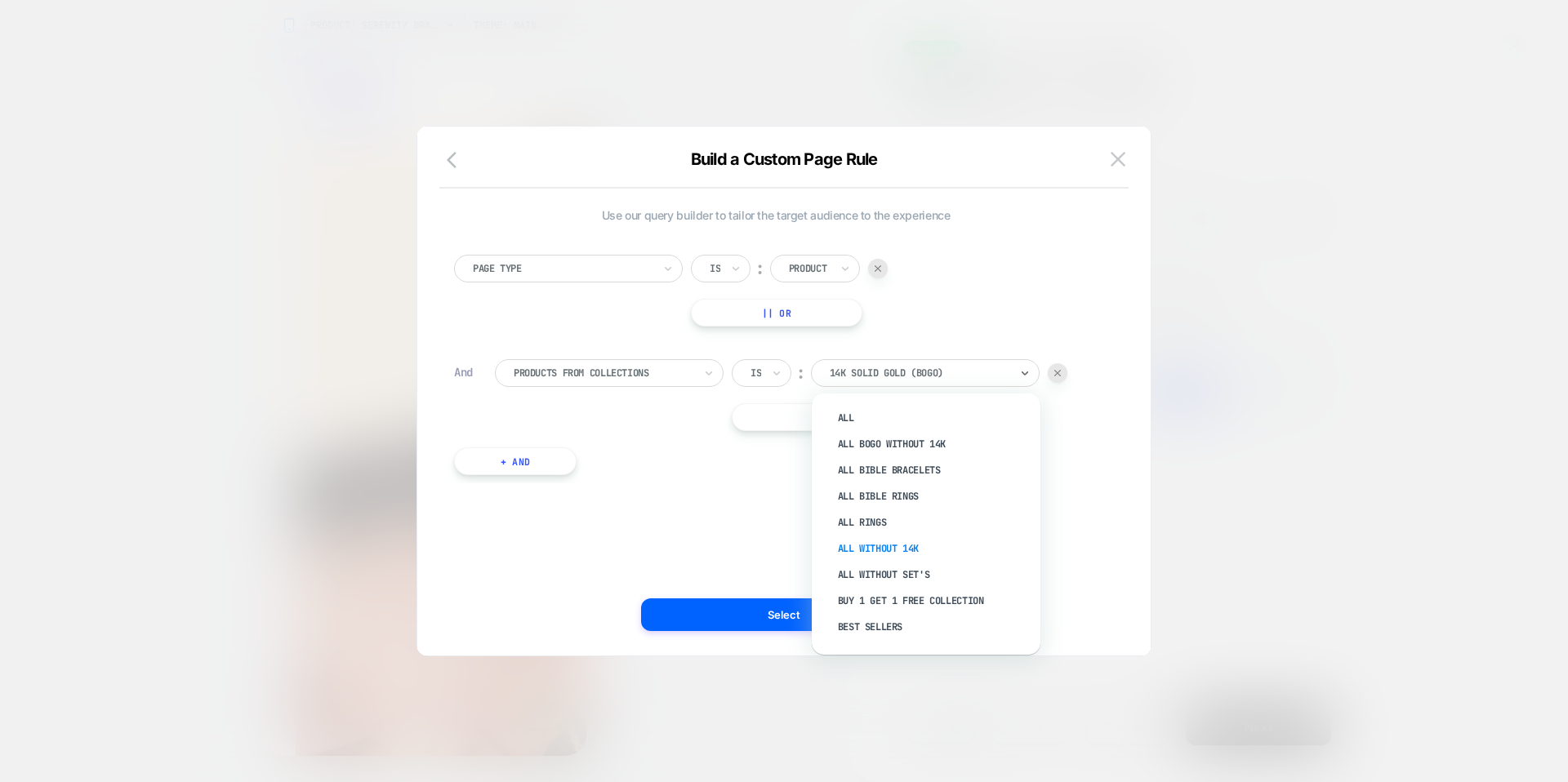 click on "All Without 14k" at bounding box center [934, 549] 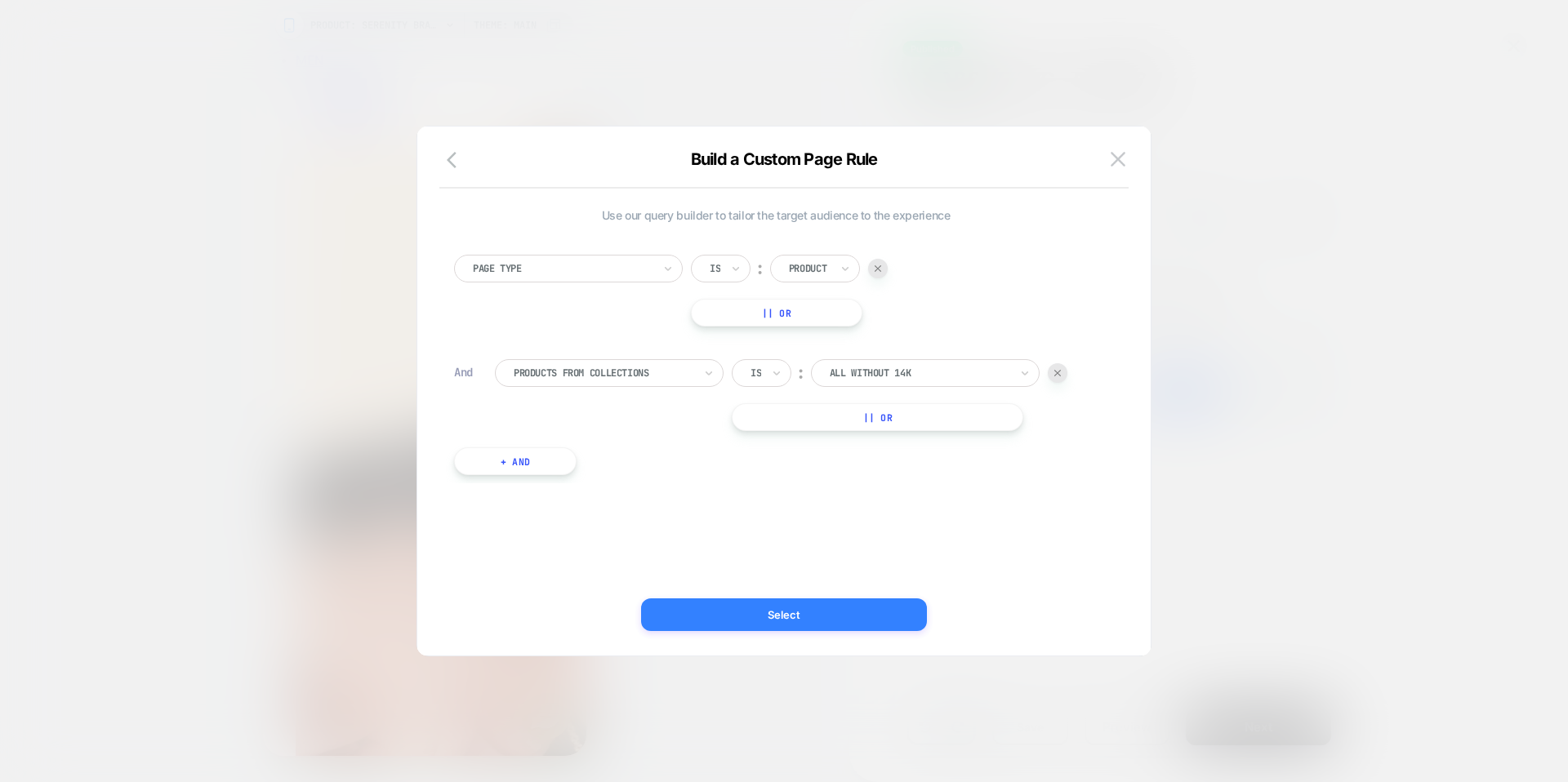 click on "Select" at bounding box center [784, 615] 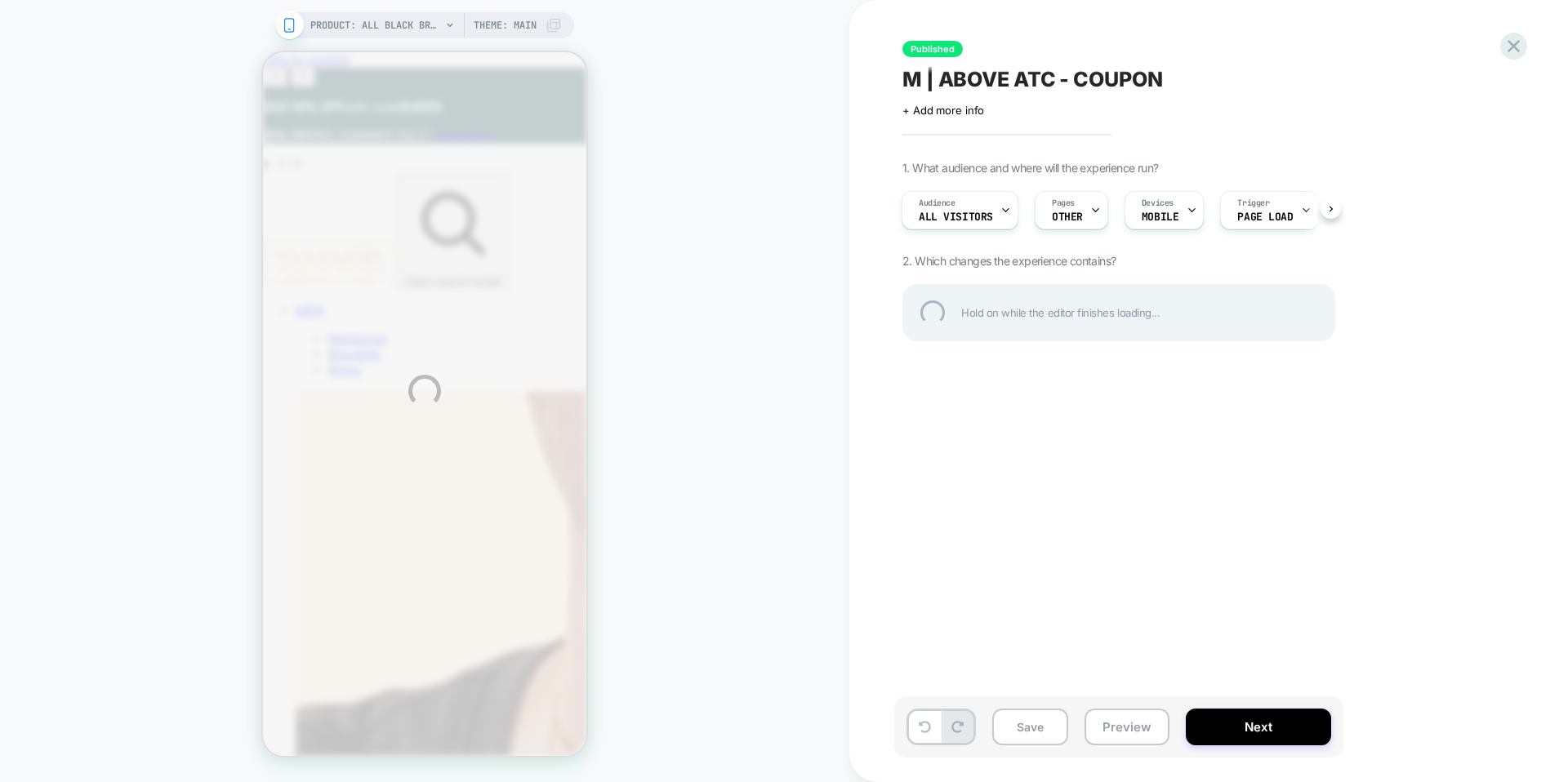 scroll, scrollTop: 0, scrollLeft: 0, axis: both 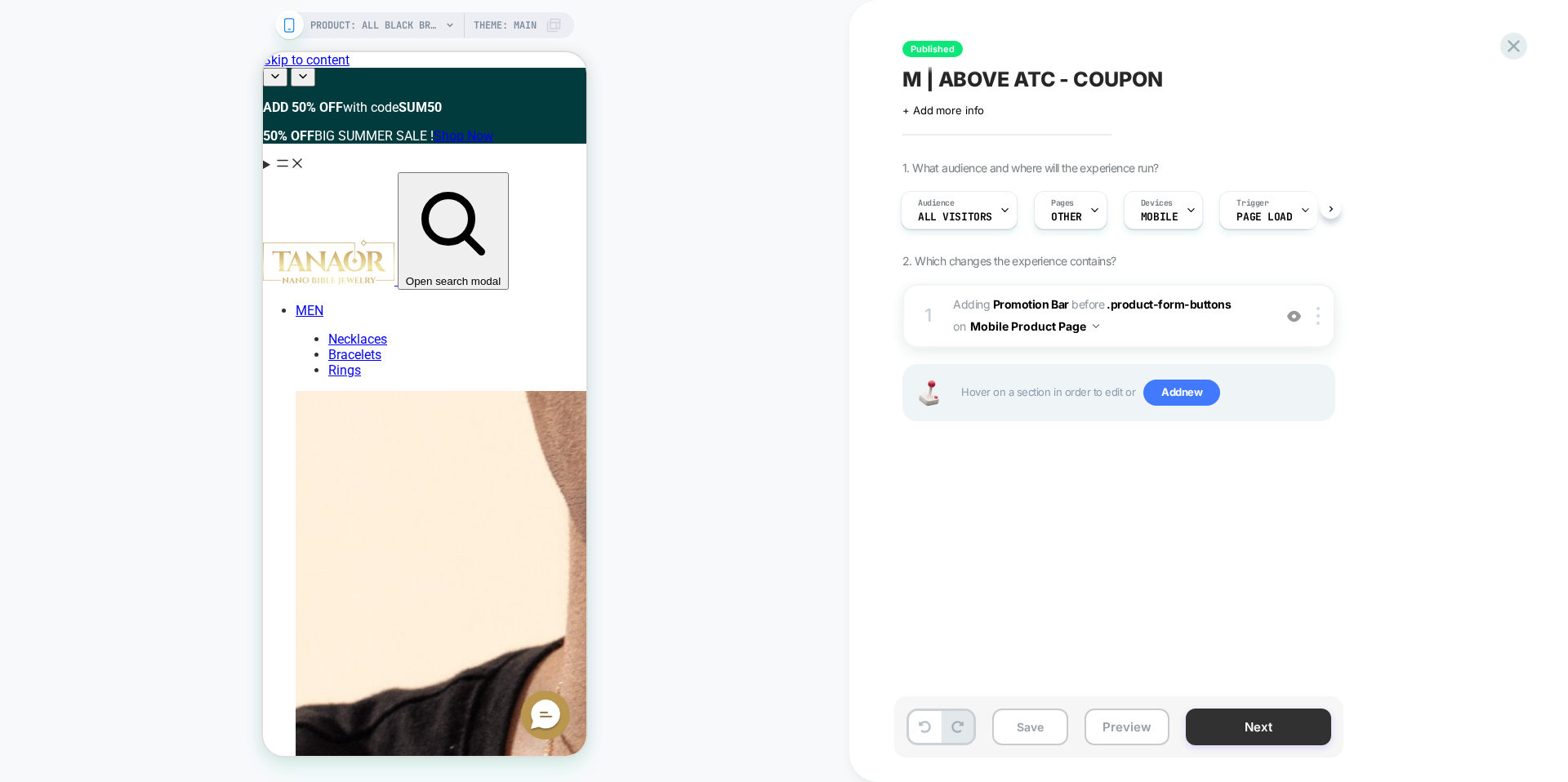click on "Next" at bounding box center [1258, 726] 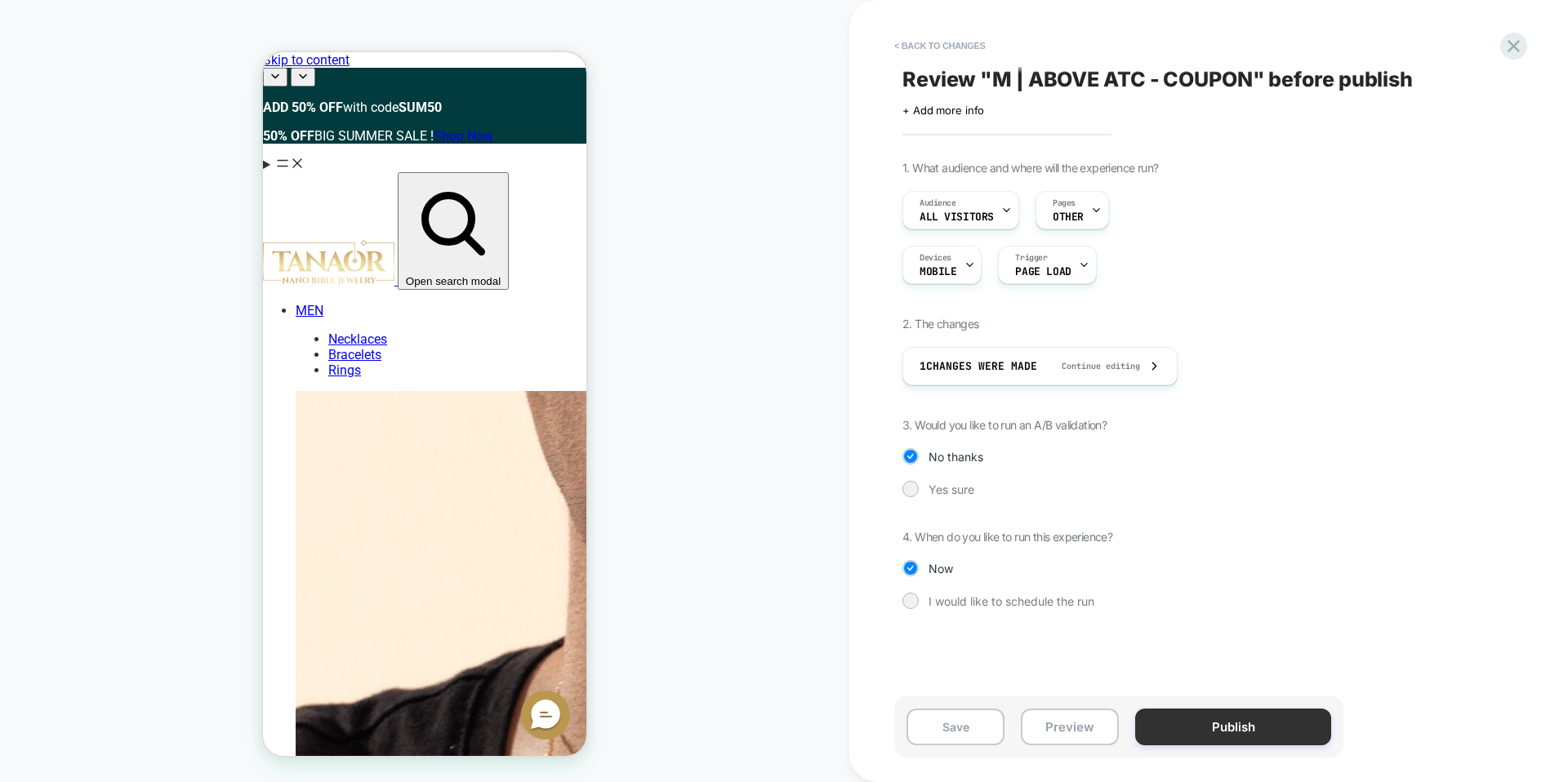 click on "Publish" at bounding box center (1233, 726) 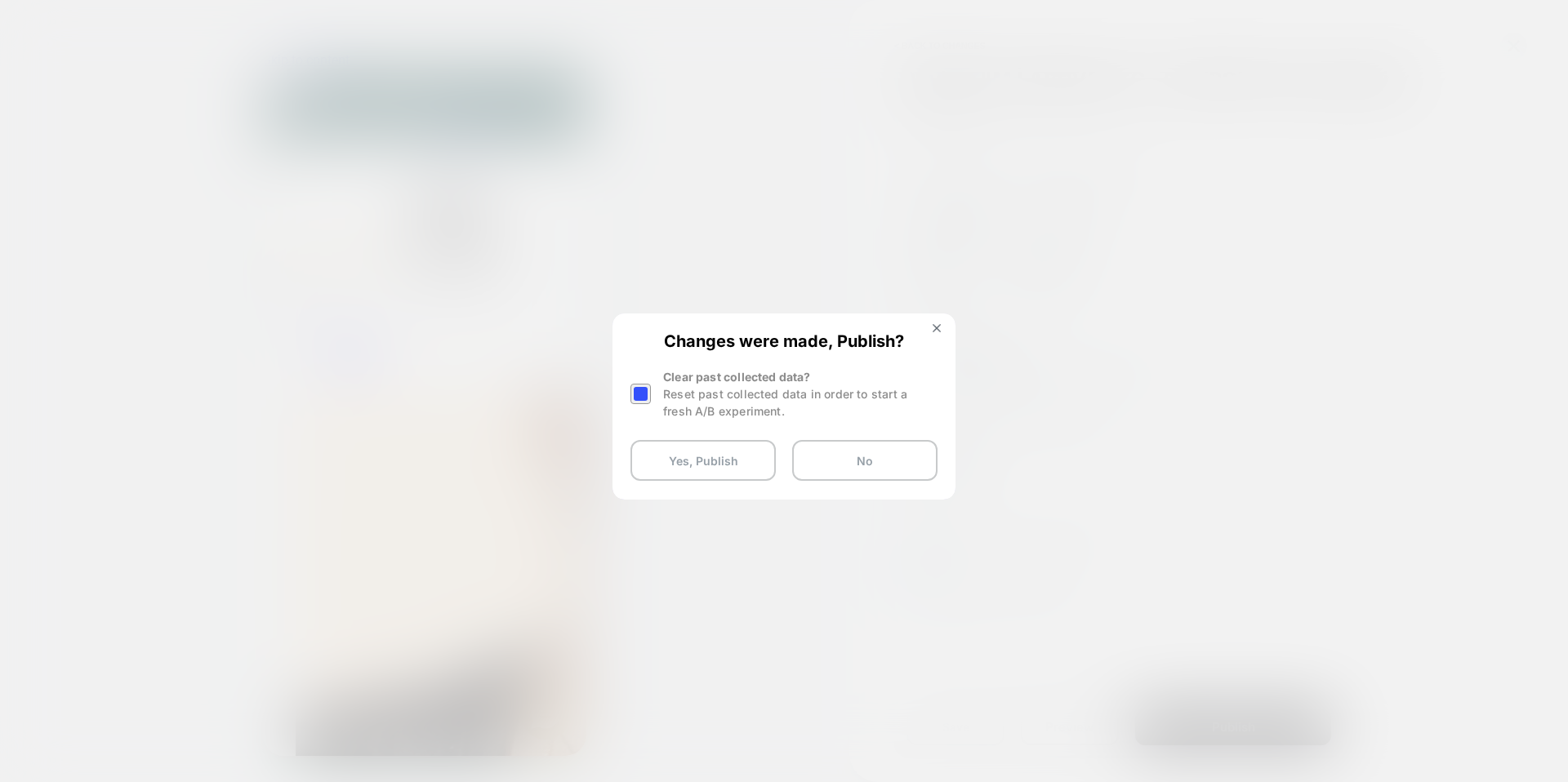 click at bounding box center (640, 393) 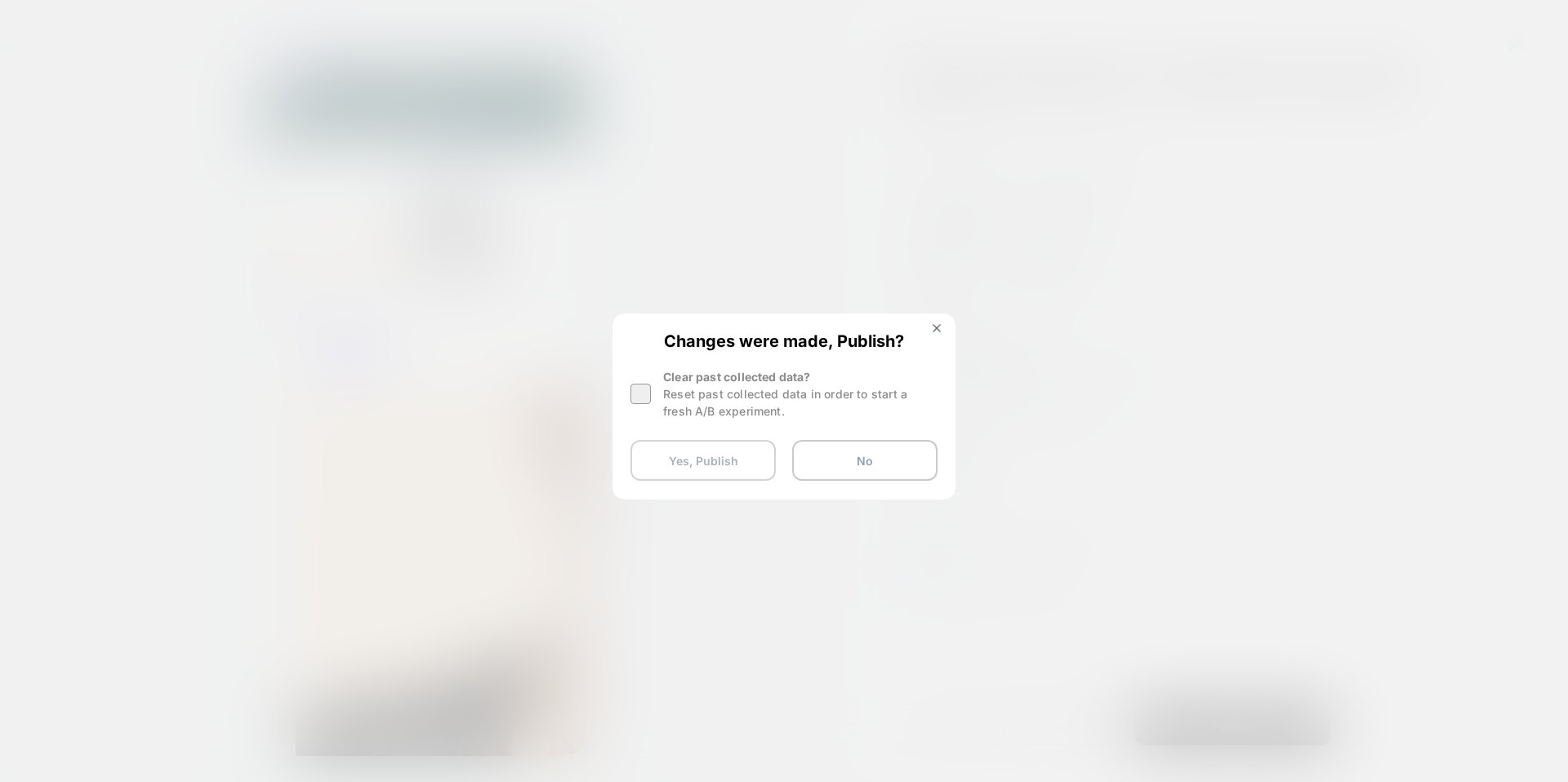 click on "Yes, Publish" at bounding box center (703, 460) 